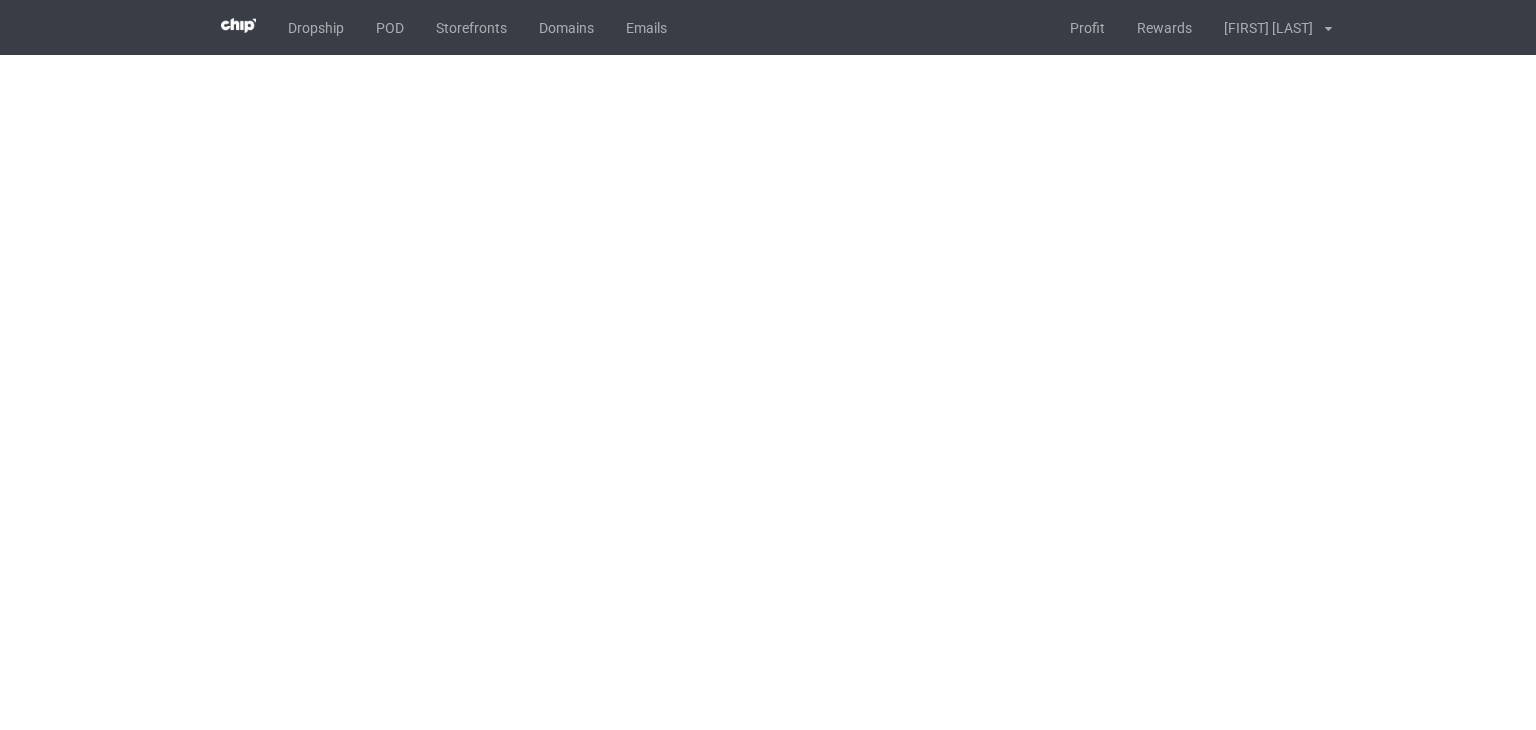 scroll, scrollTop: 0, scrollLeft: 0, axis: both 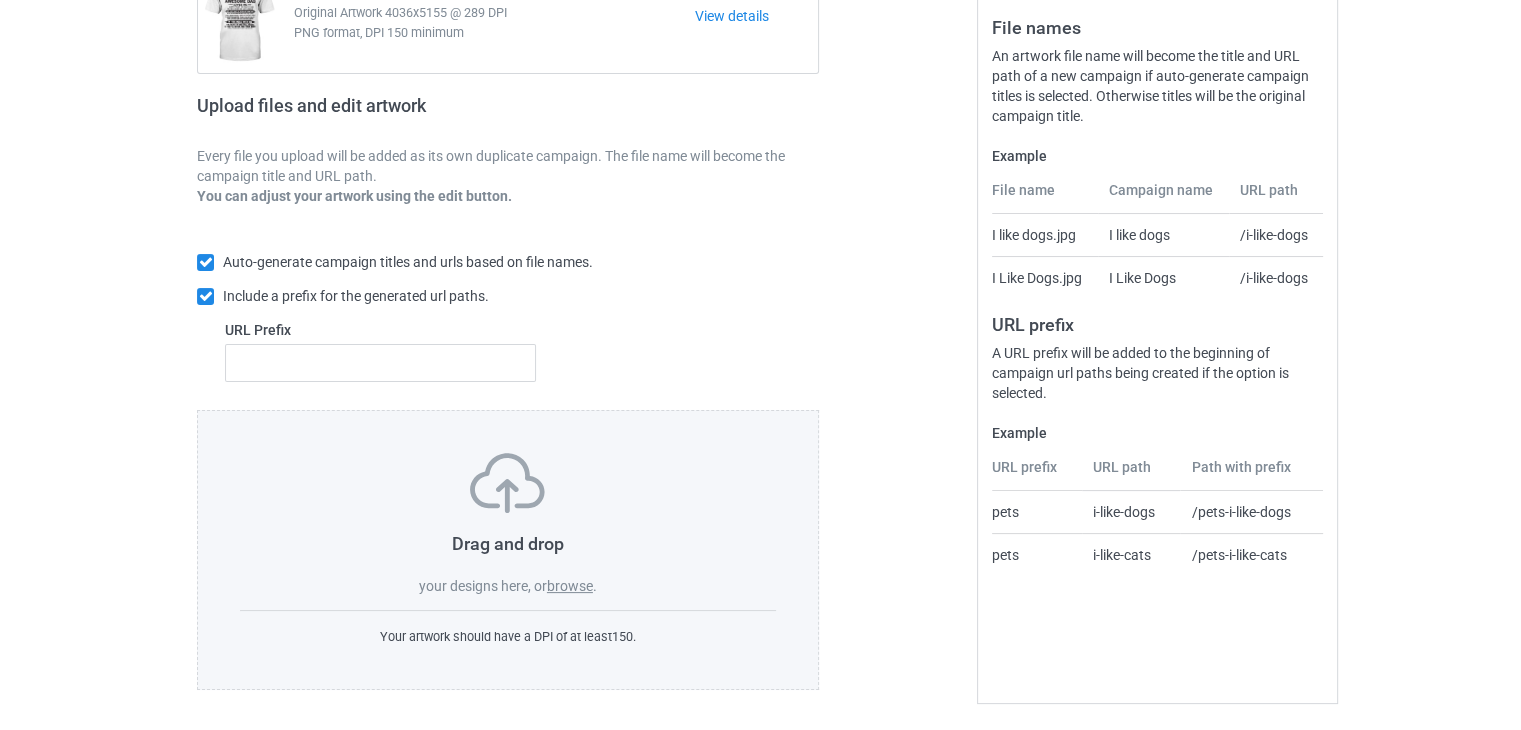 click on "browse" at bounding box center (570, 586) 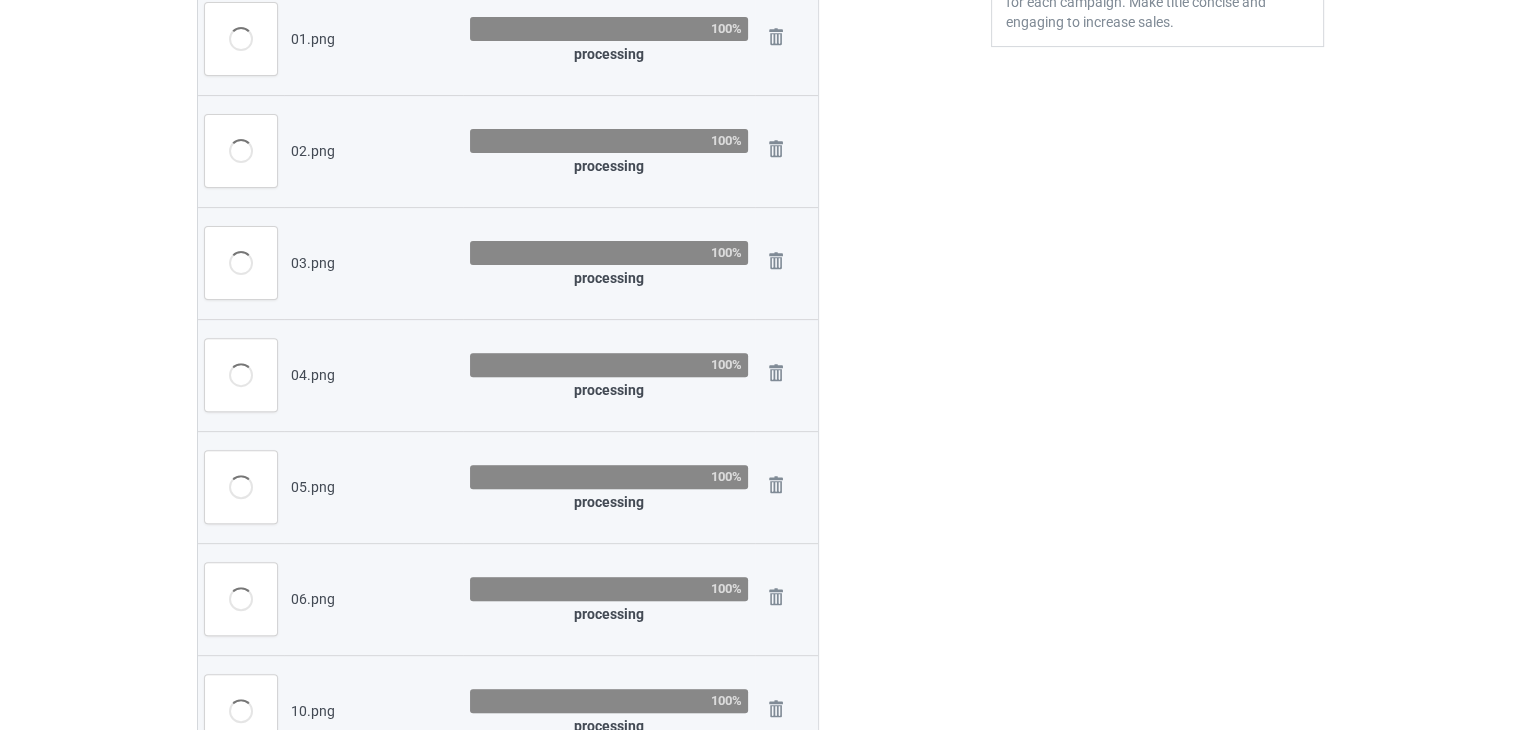 scroll, scrollTop: 442, scrollLeft: 0, axis: vertical 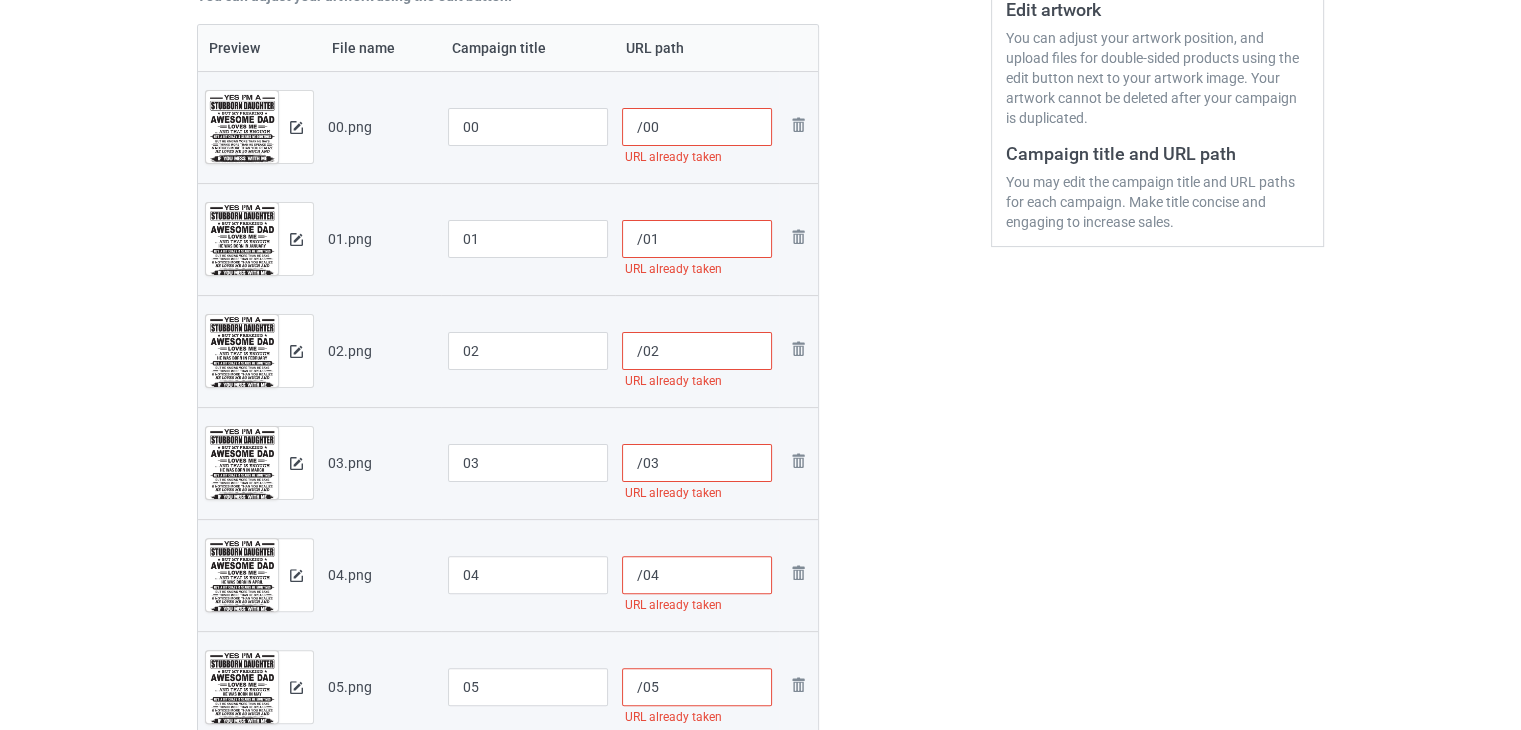 click on "/00" at bounding box center [697, 127] 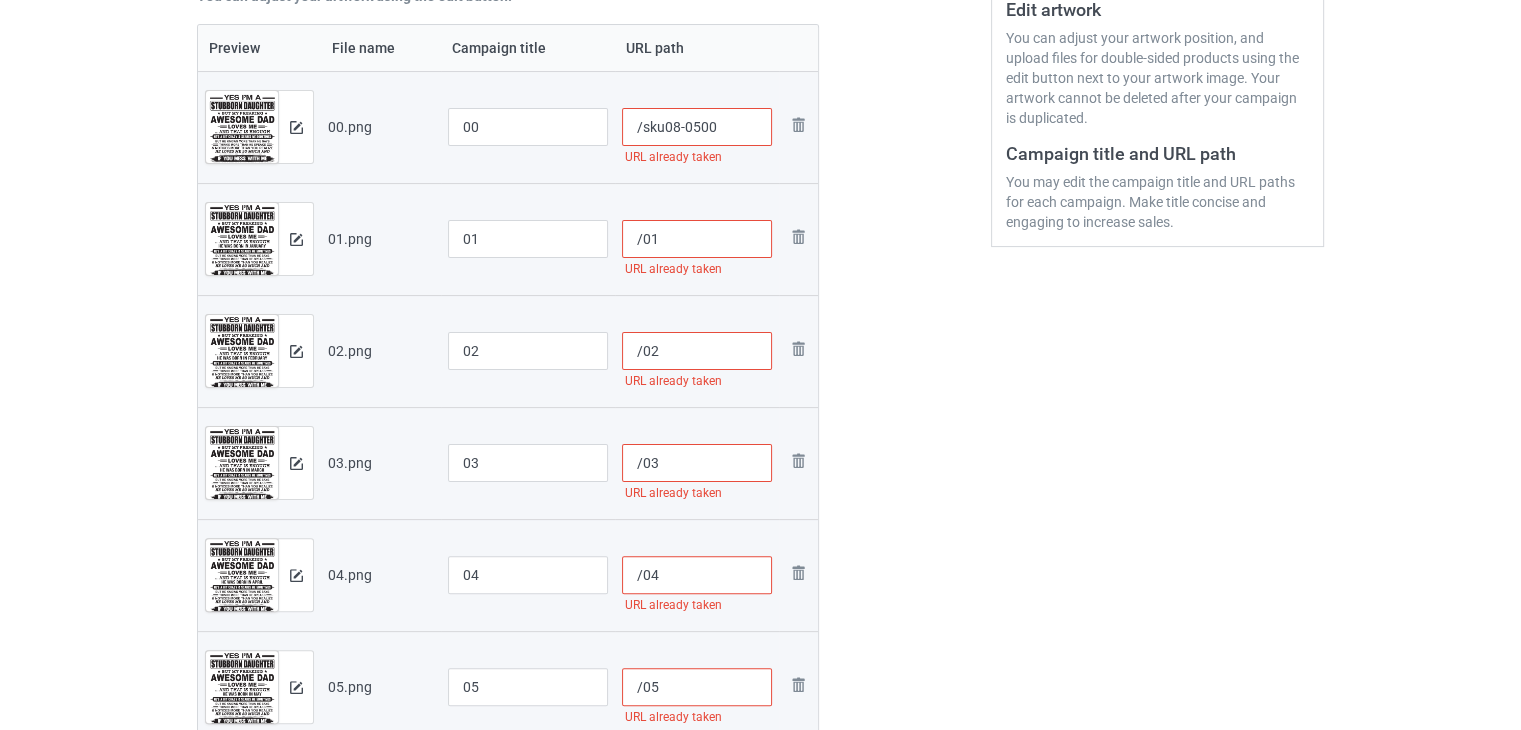 type on "/sku08-0500" 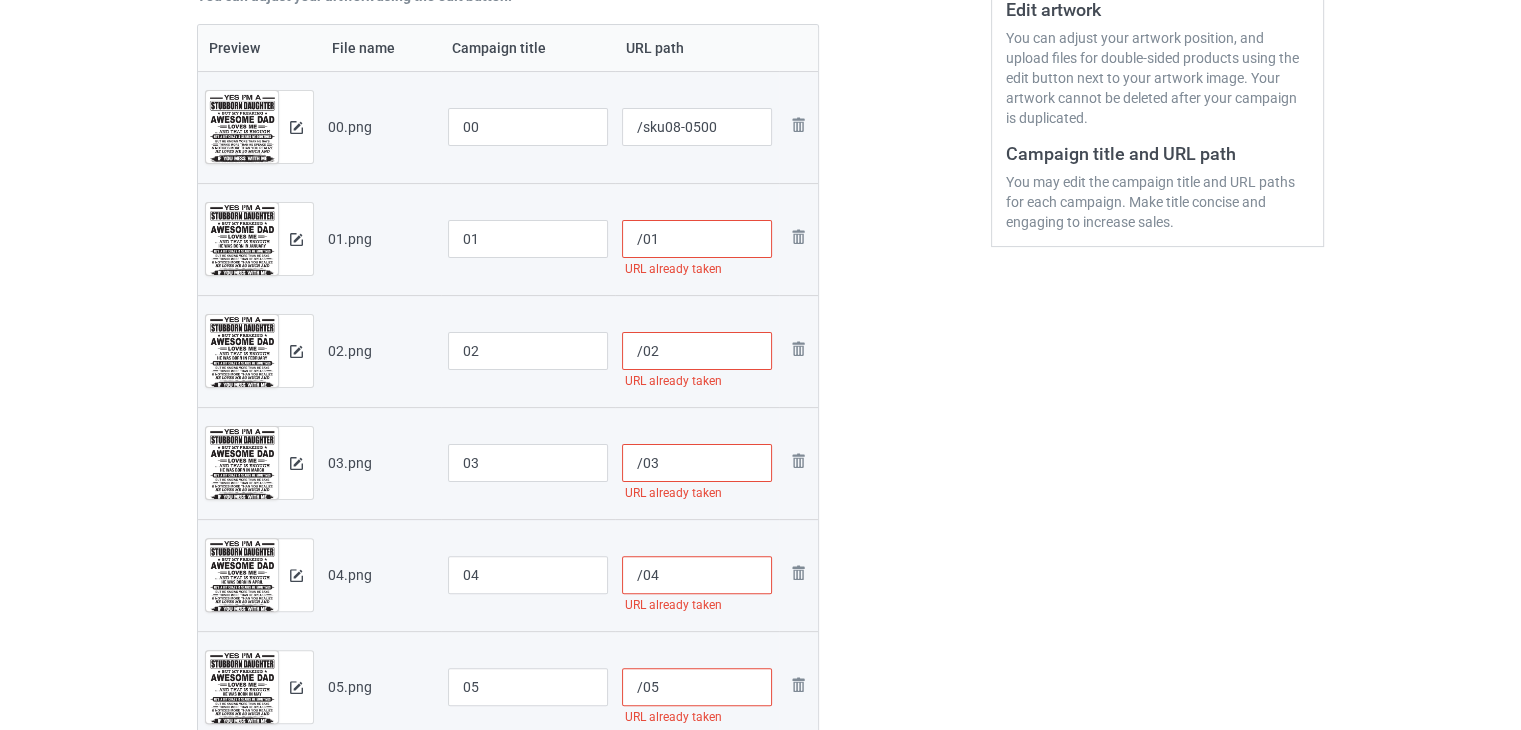 paste on "sku08-05" 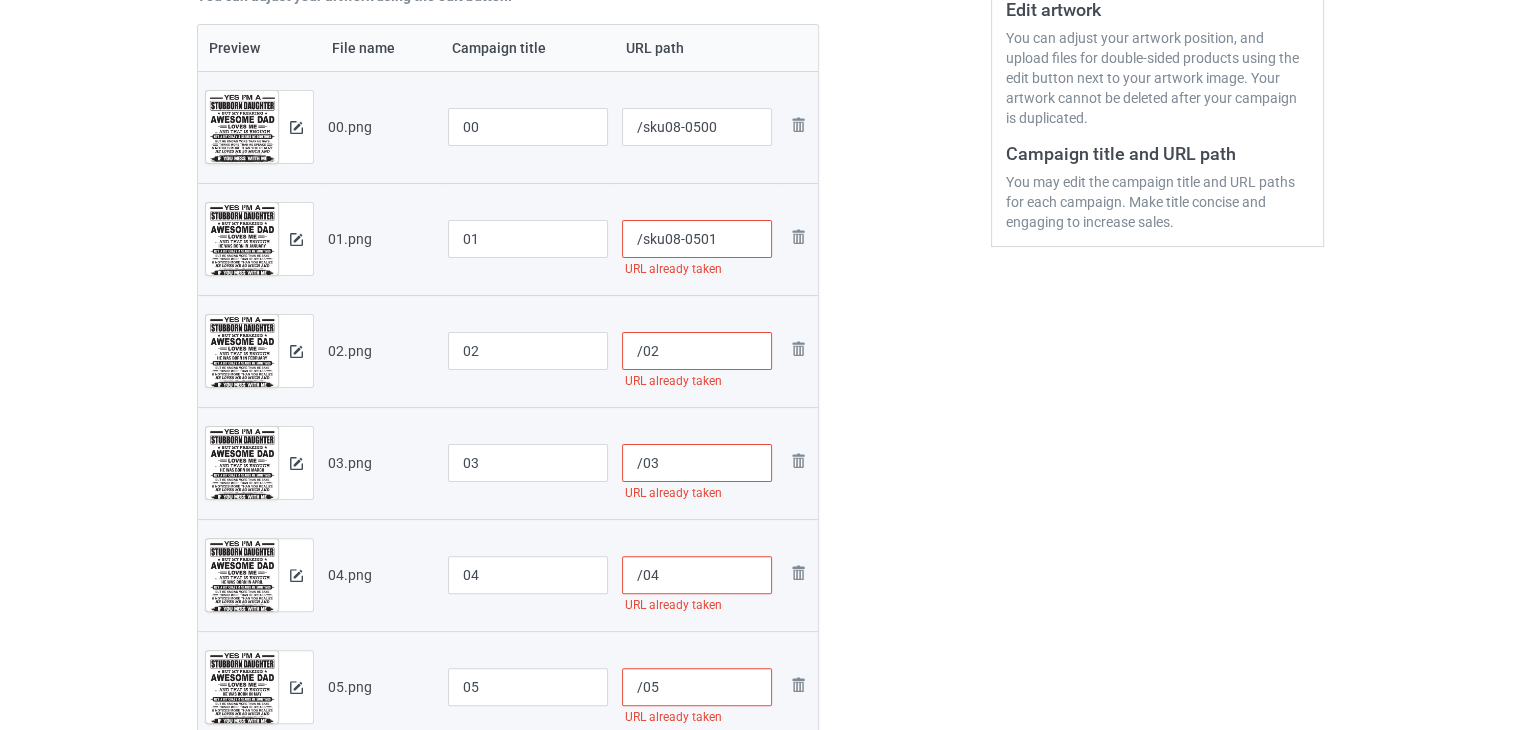 type on "/sku08-0501" 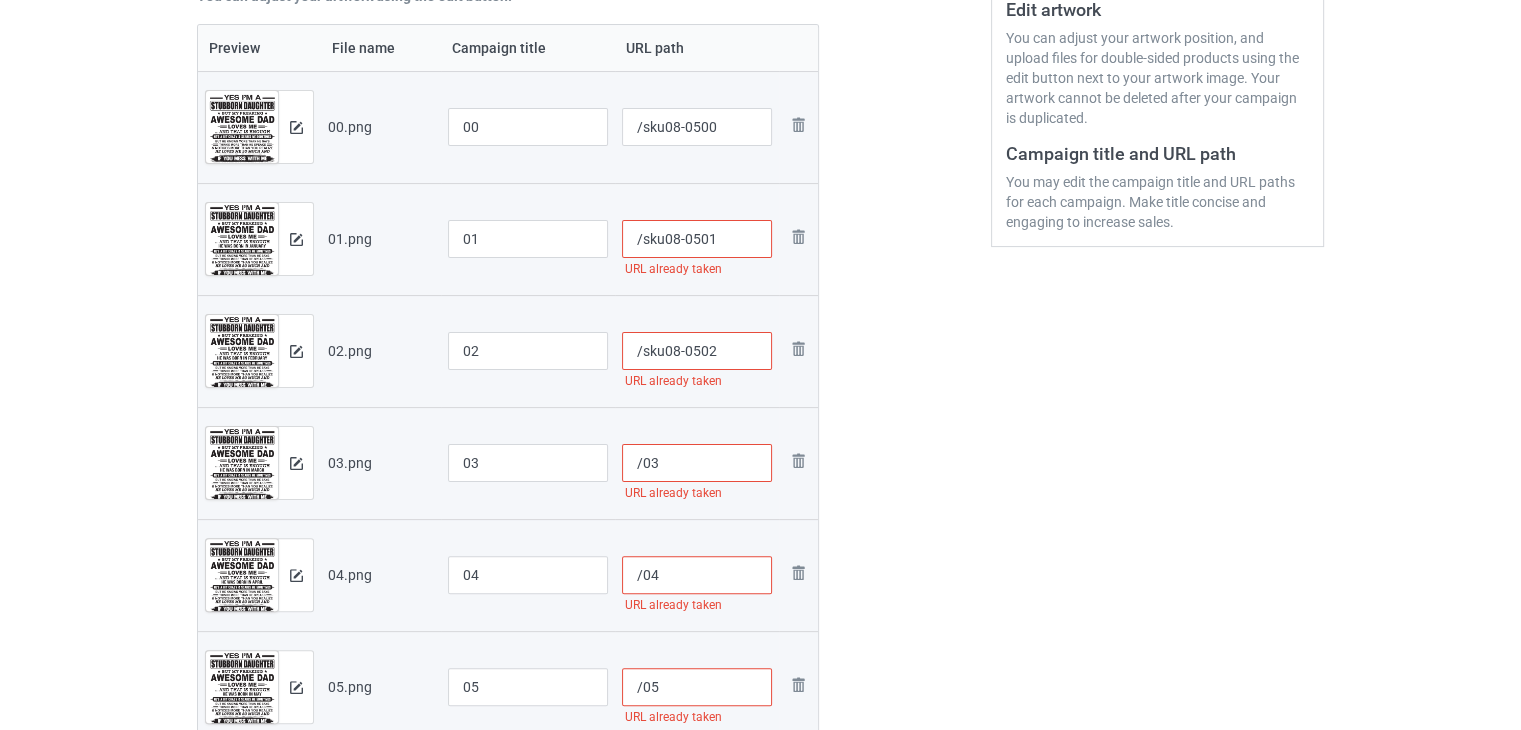type on "/sku08-0502" 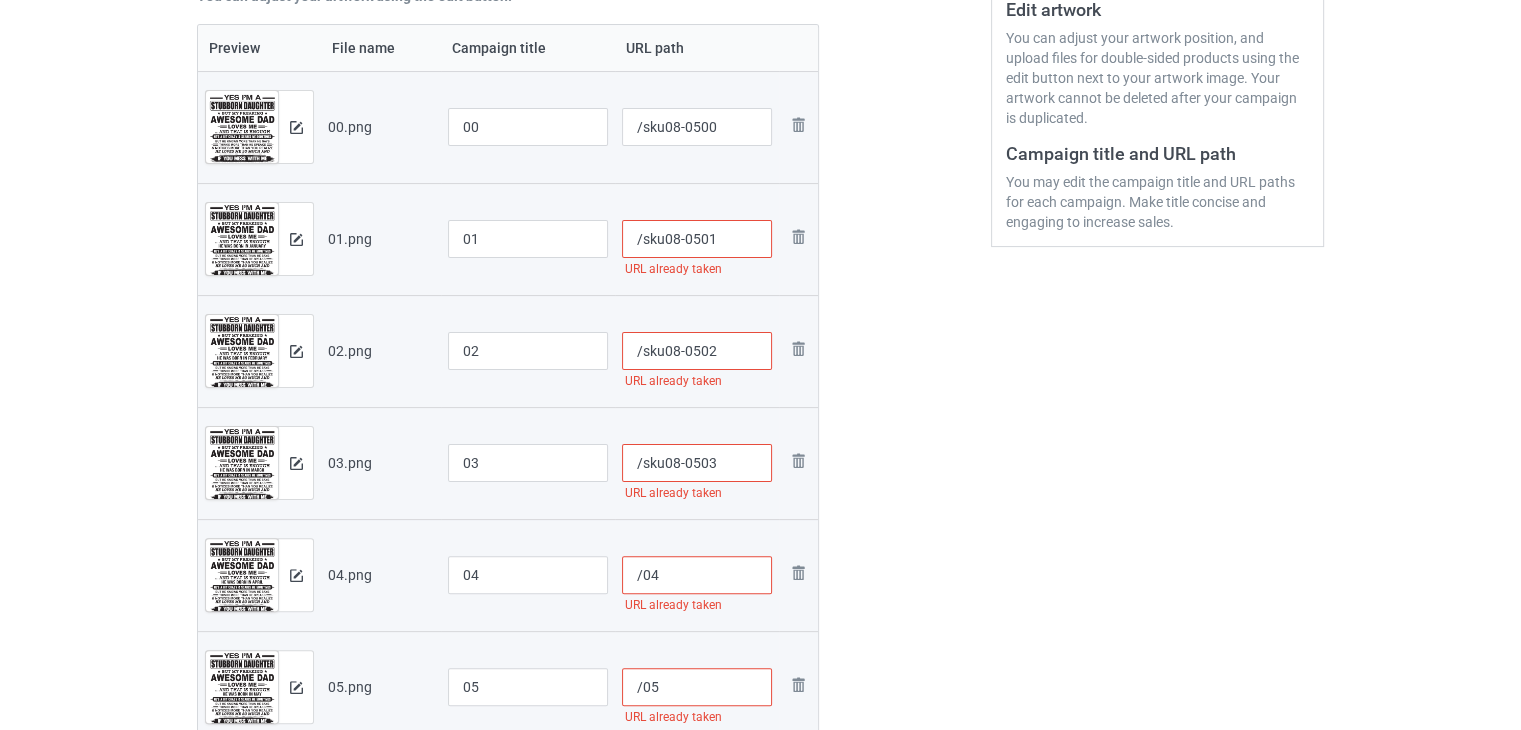 type on "/sku08-0503" 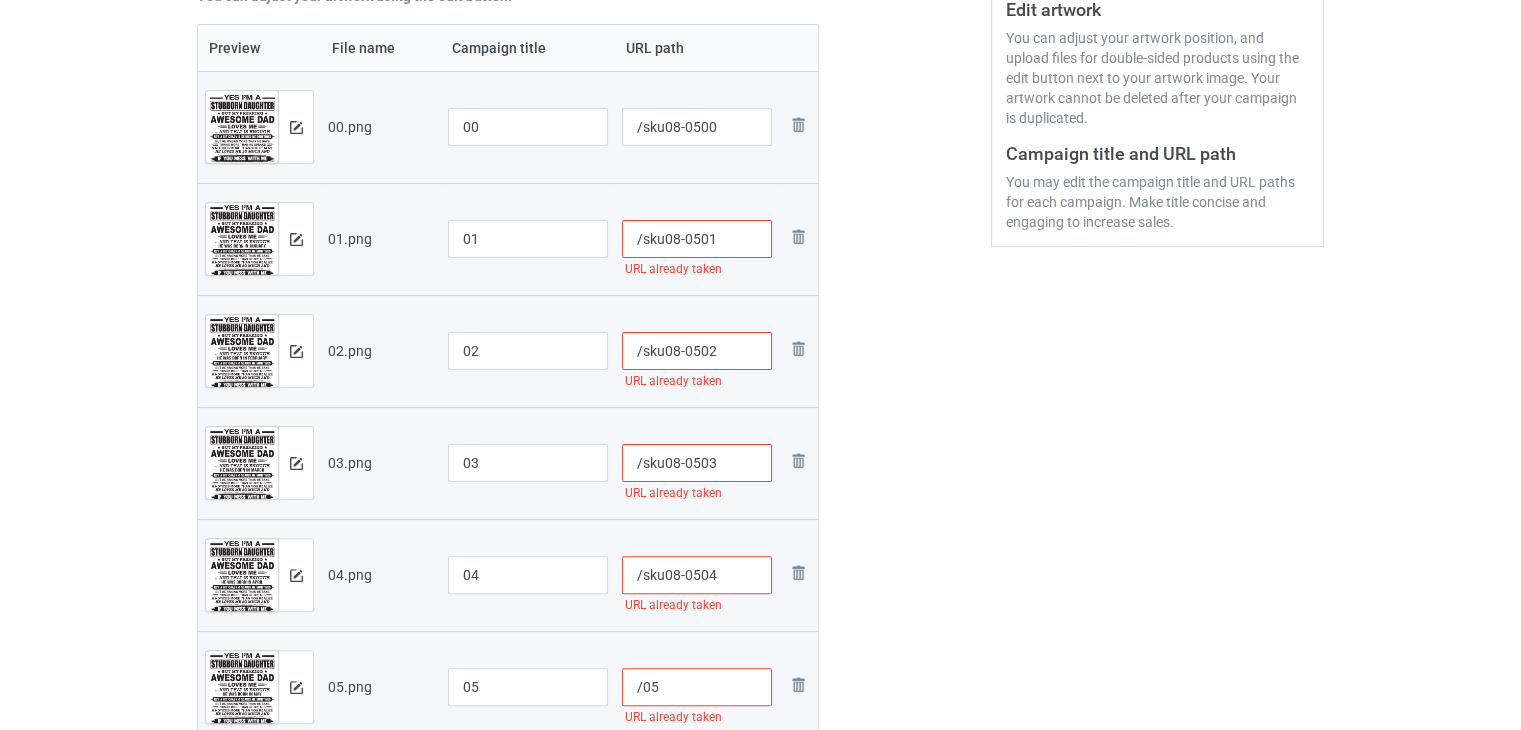 scroll, scrollTop: 642, scrollLeft: 0, axis: vertical 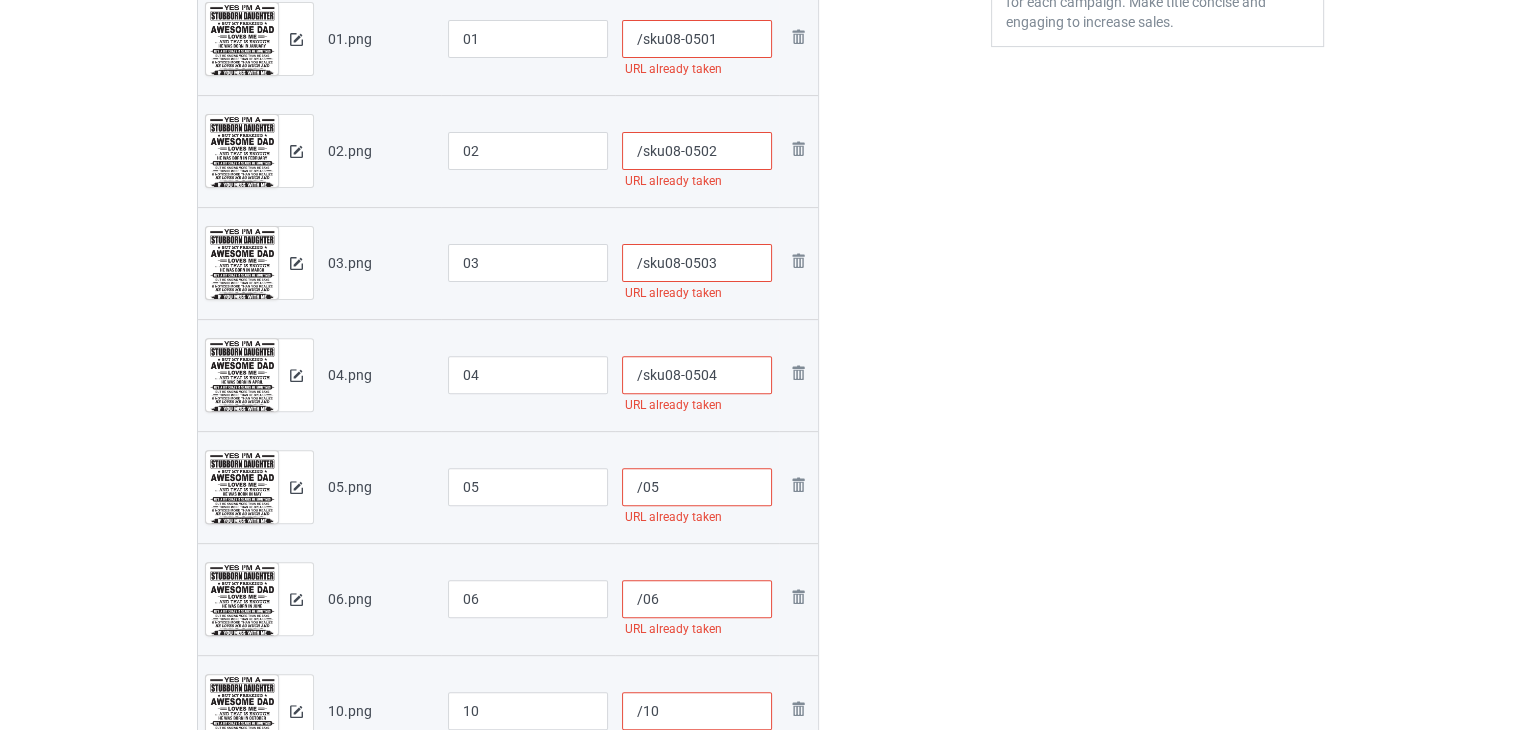 type on "/sku08-0504" 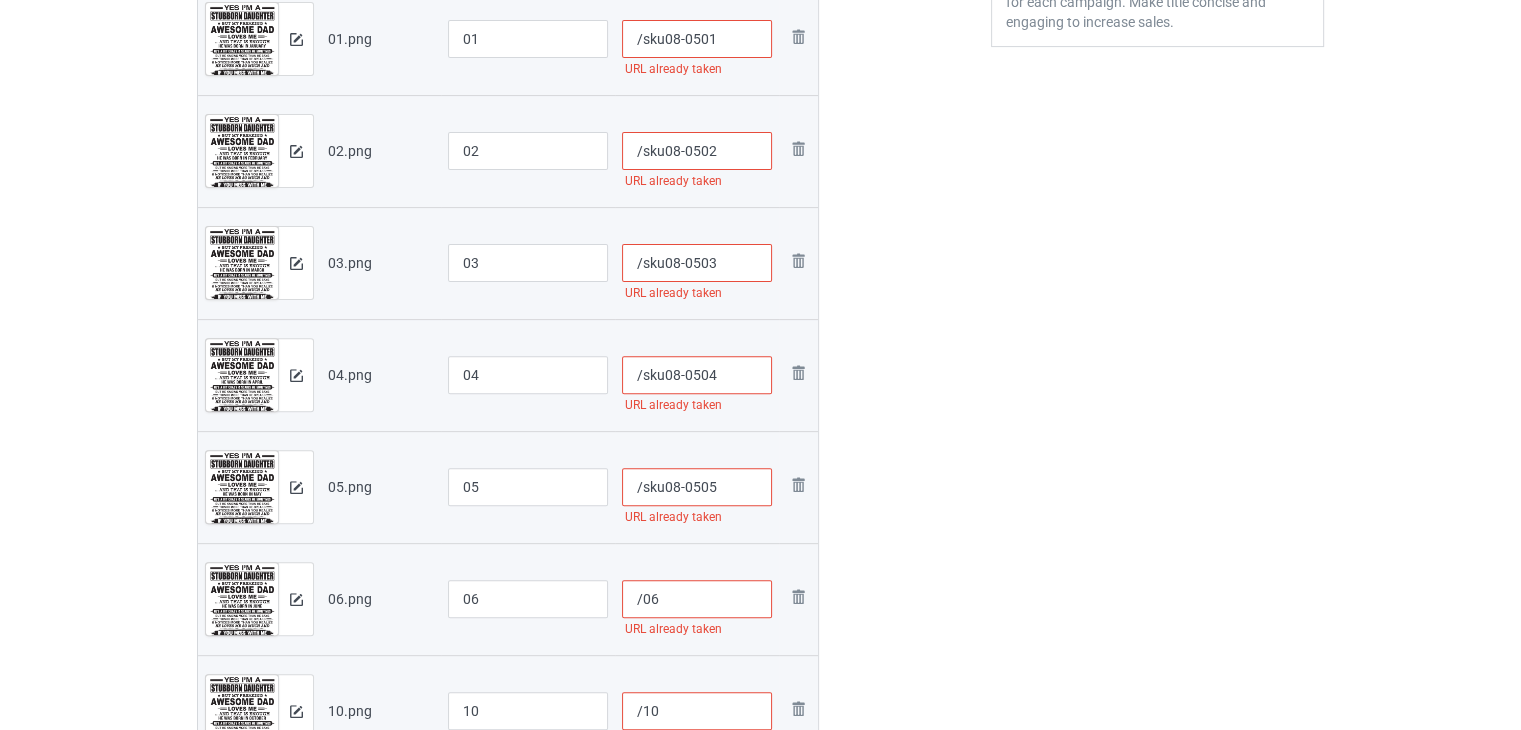 scroll, scrollTop: 842, scrollLeft: 0, axis: vertical 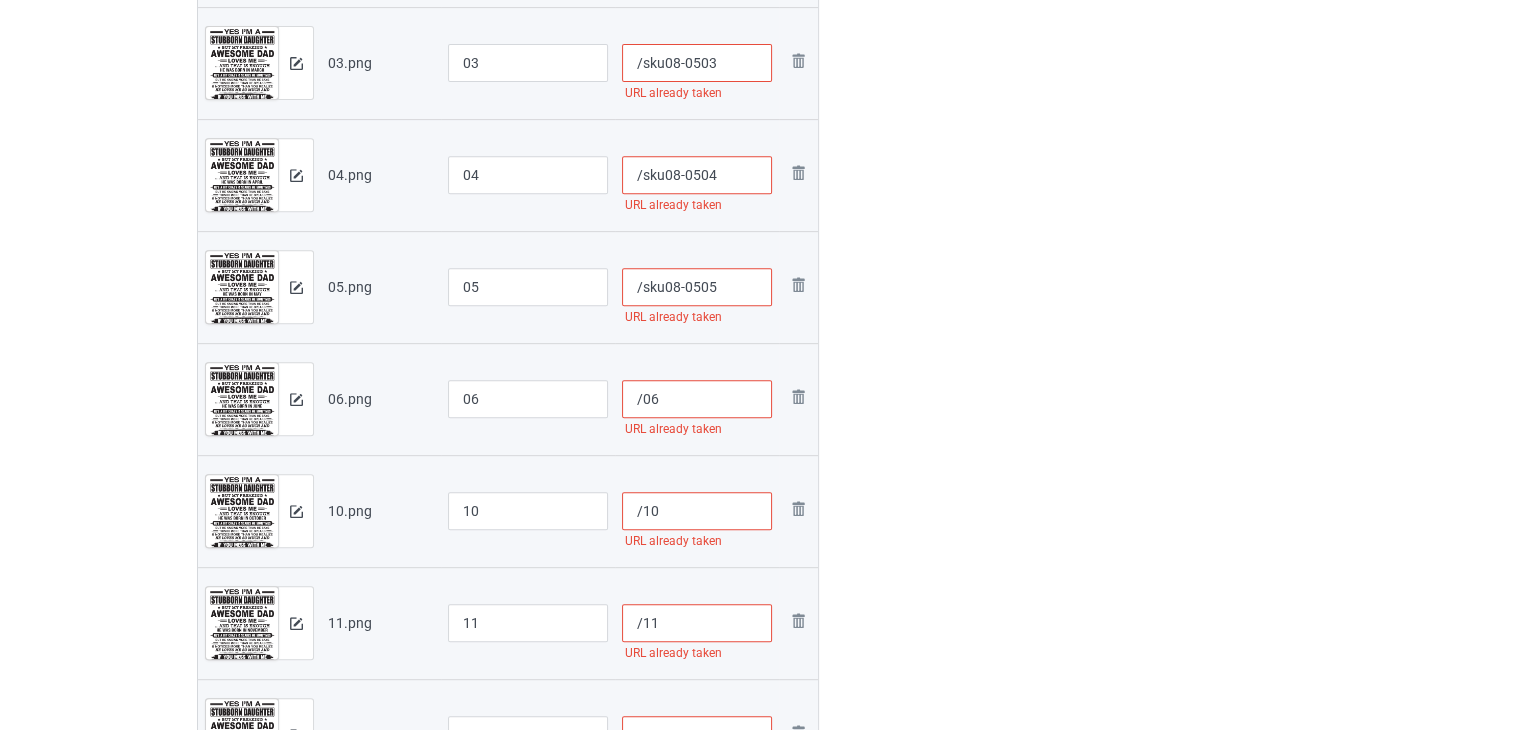 type on "/sku08-0505" 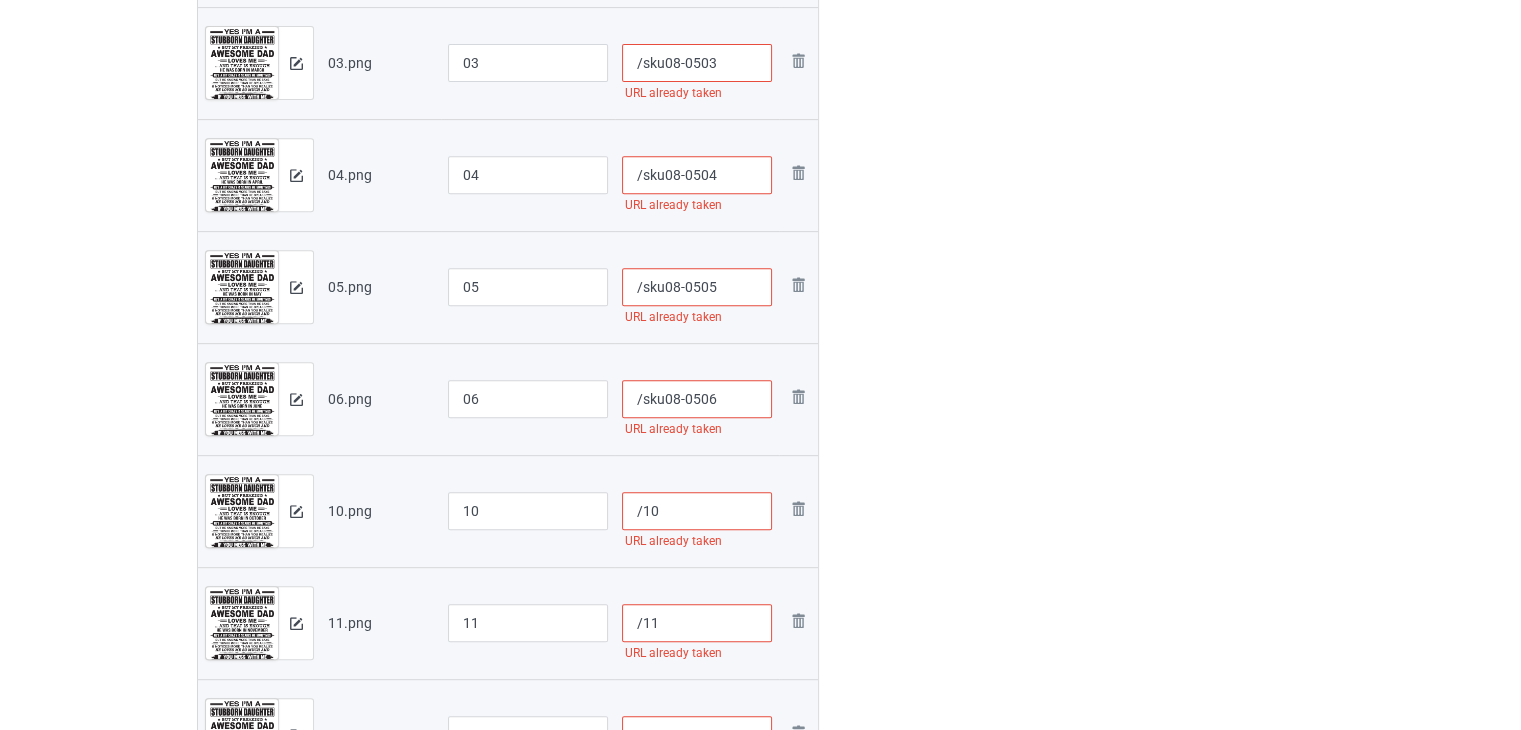 scroll, scrollTop: 1042, scrollLeft: 0, axis: vertical 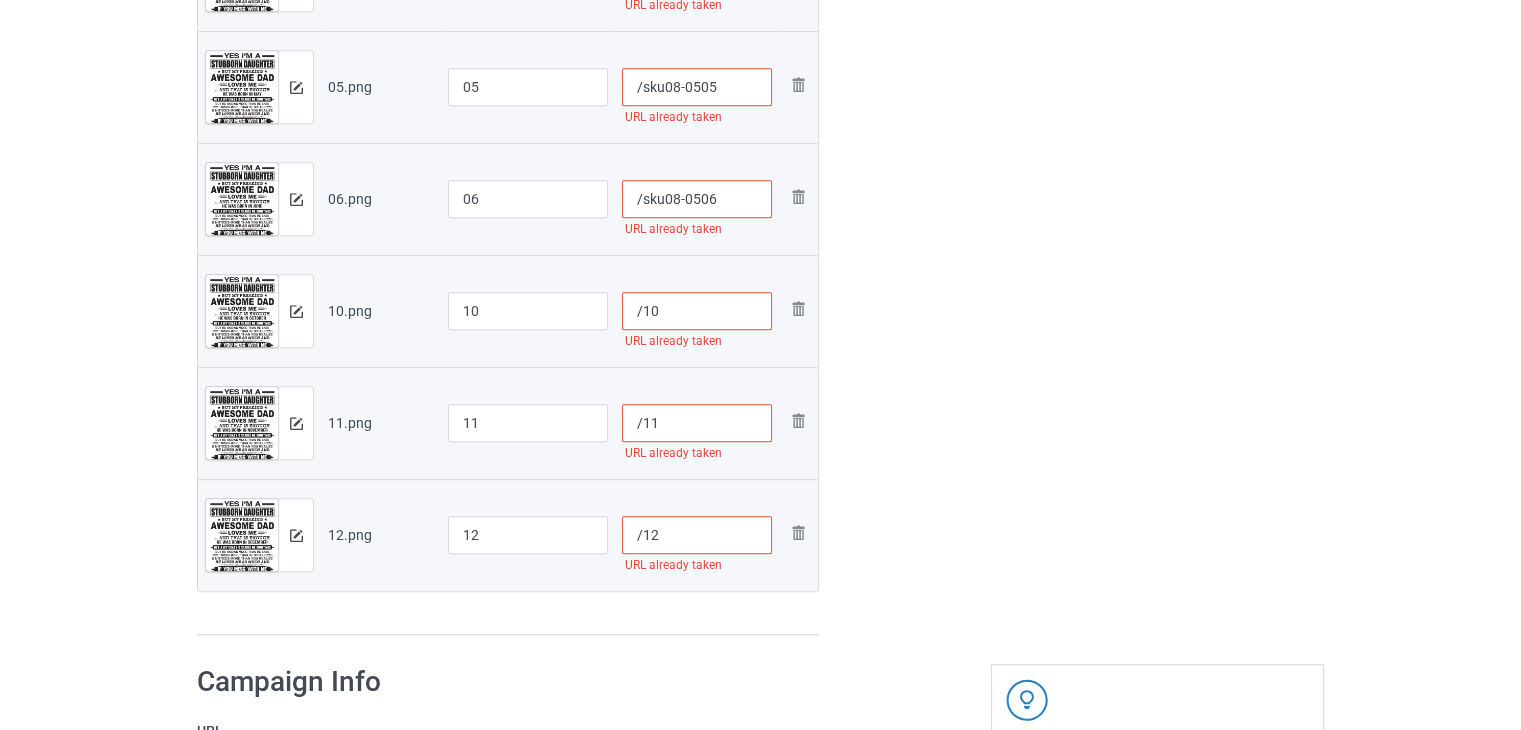 type on "/sku08-0506" 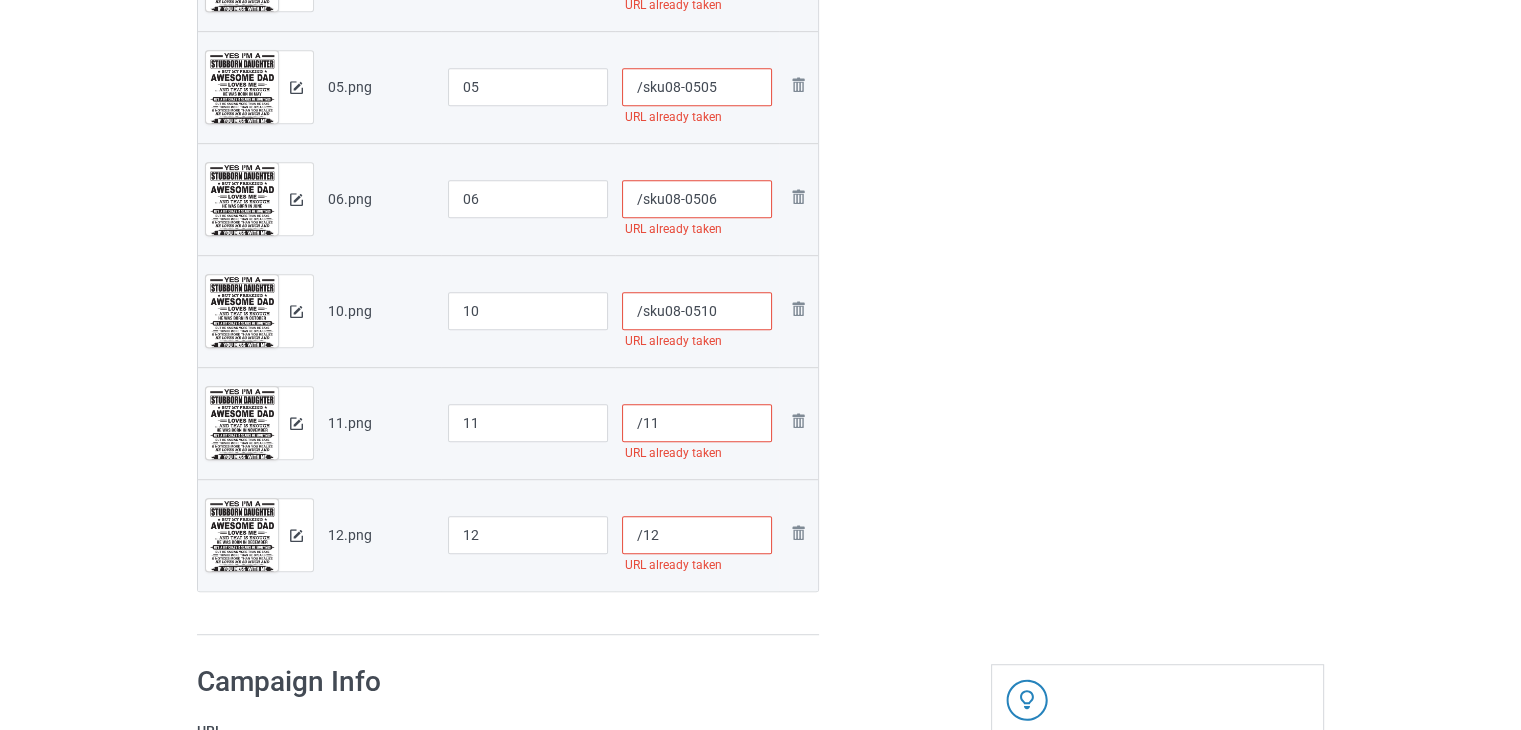 type on "/sku08-0510" 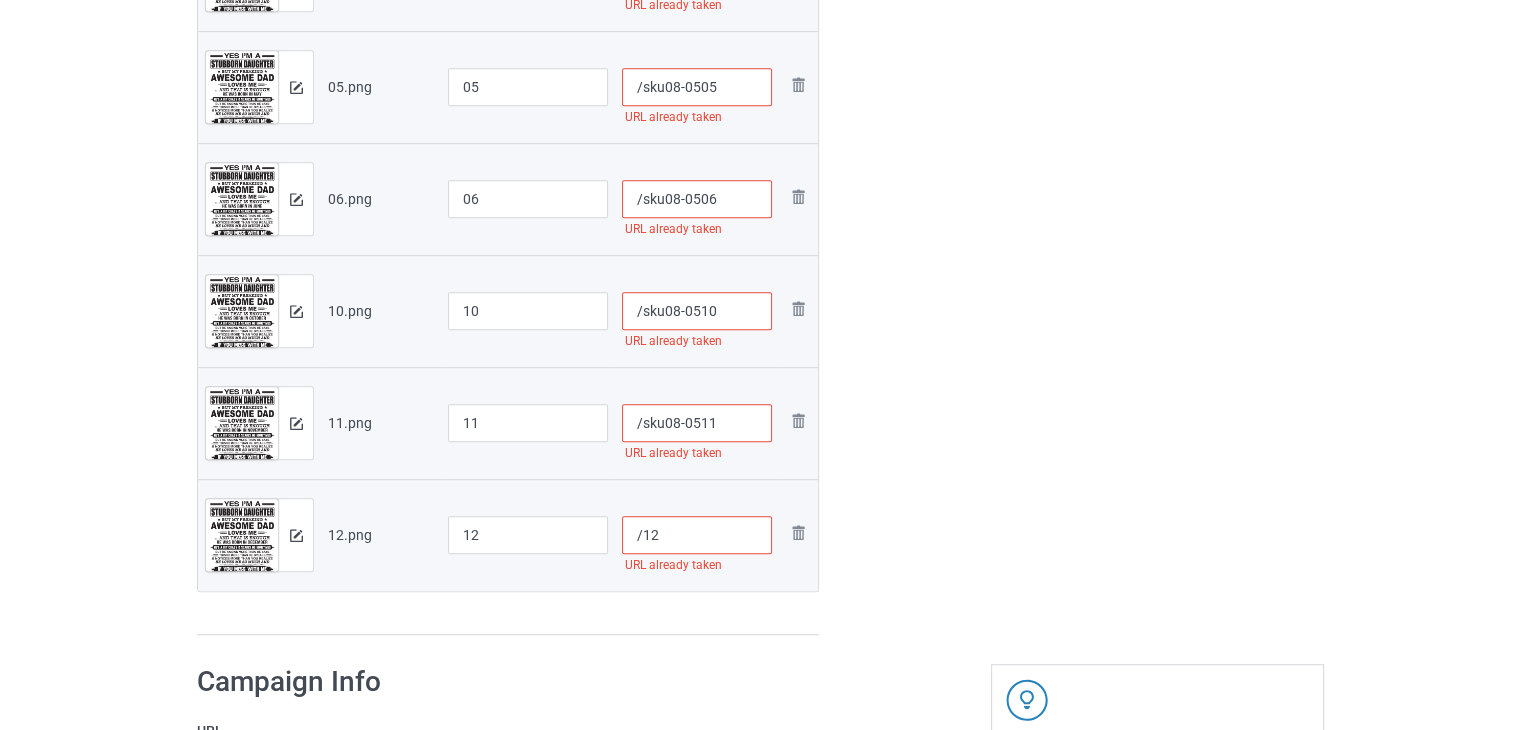 type on "/sku08-0511" 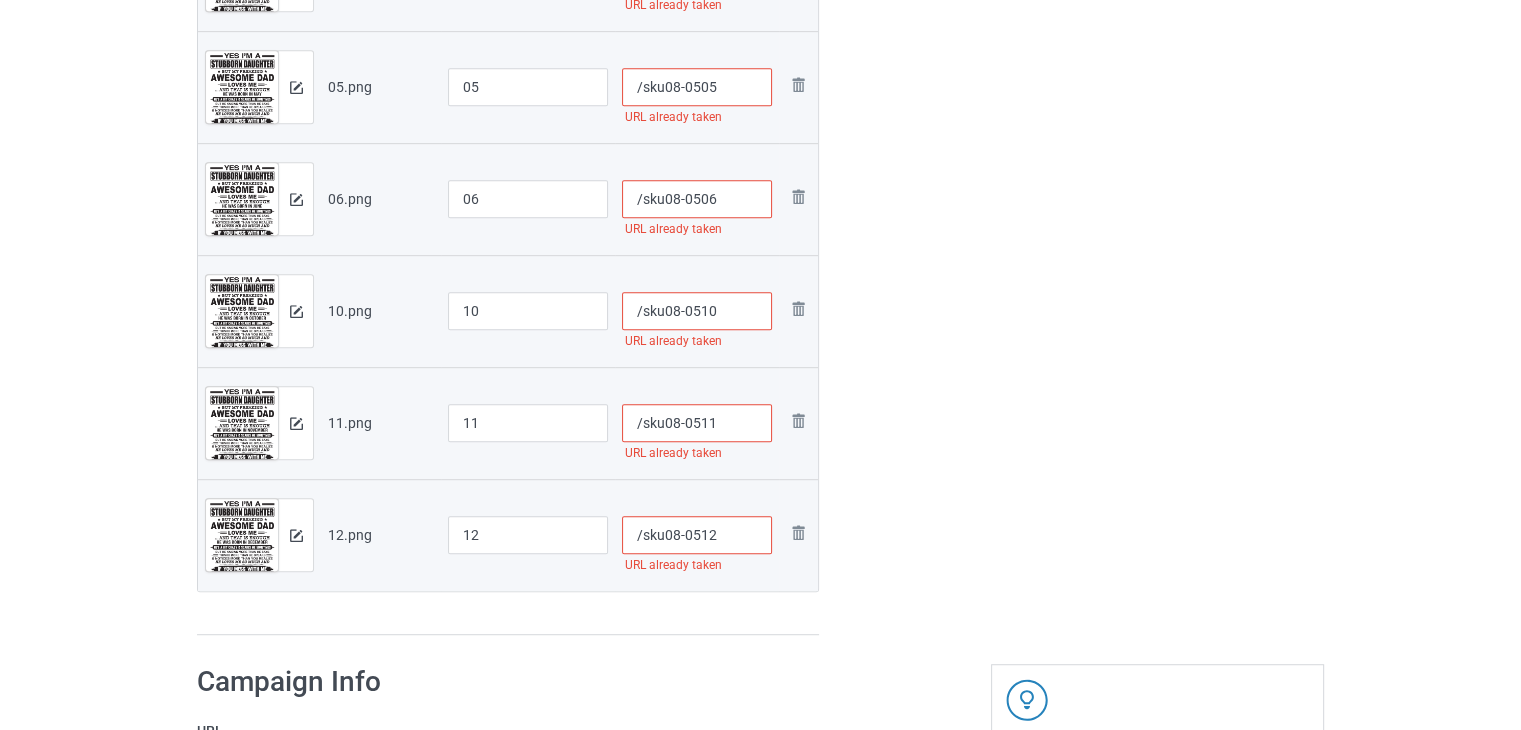 type on "/sku08-0512" 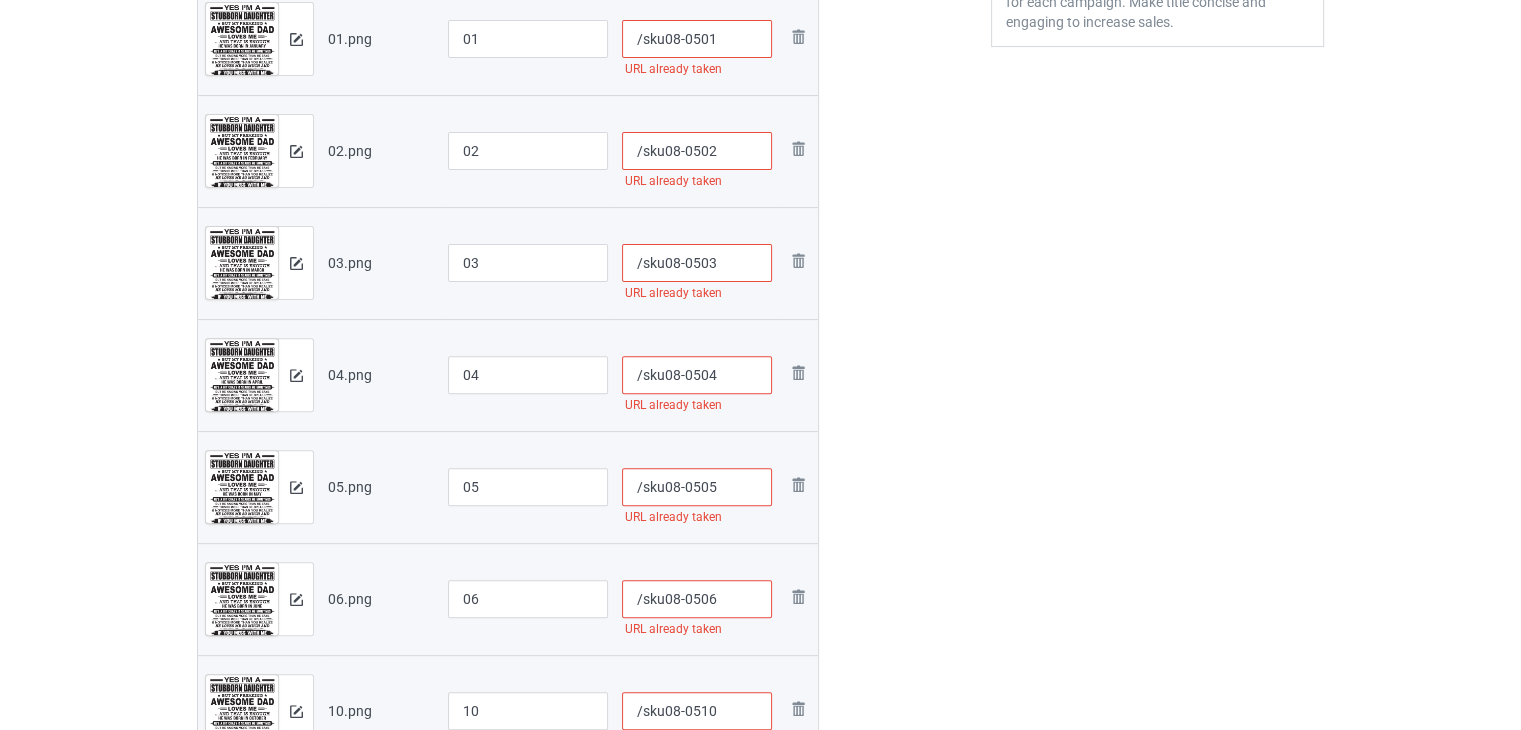 scroll, scrollTop: 342, scrollLeft: 0, axis: vertical 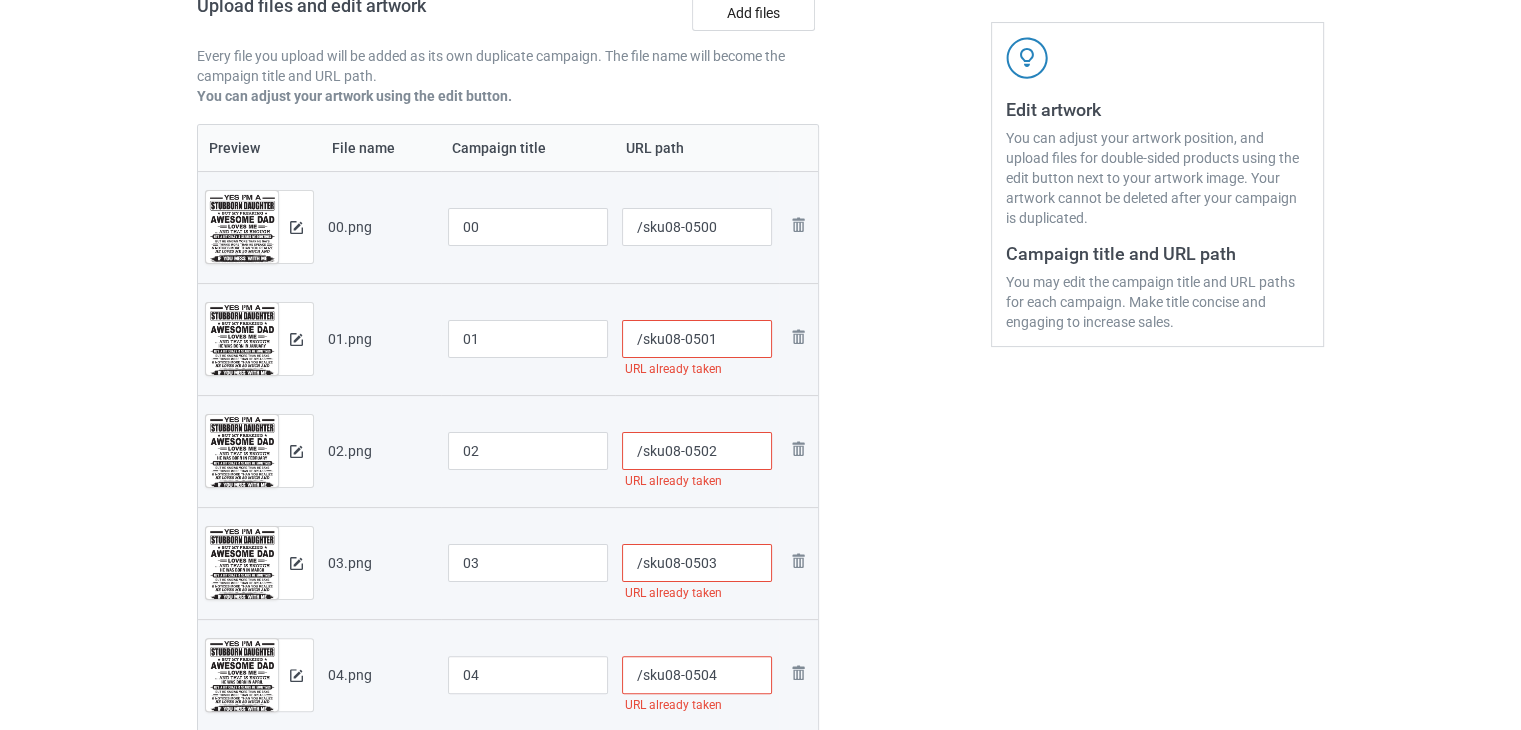 click at bounding box center [905, 574] 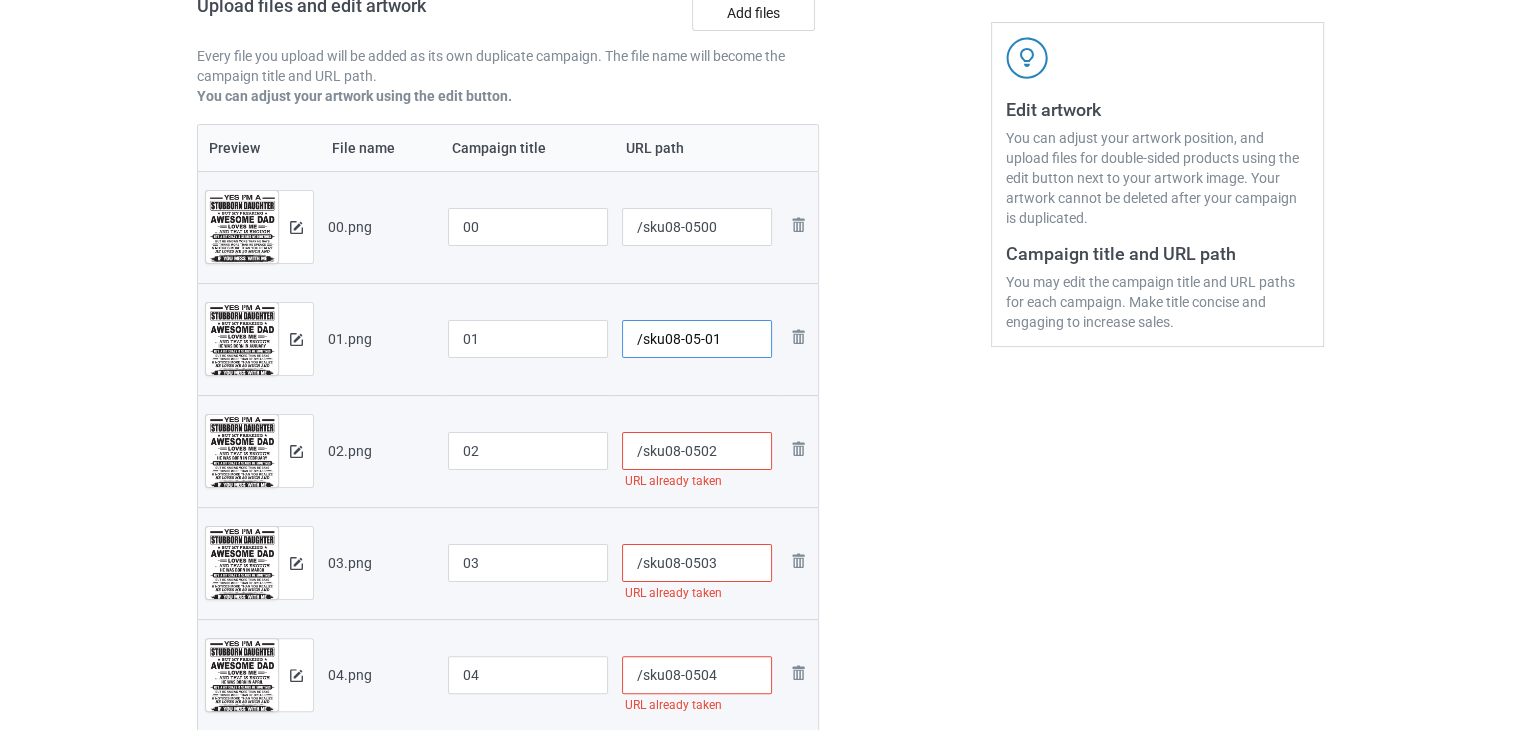 type on "/sku08-05-01" 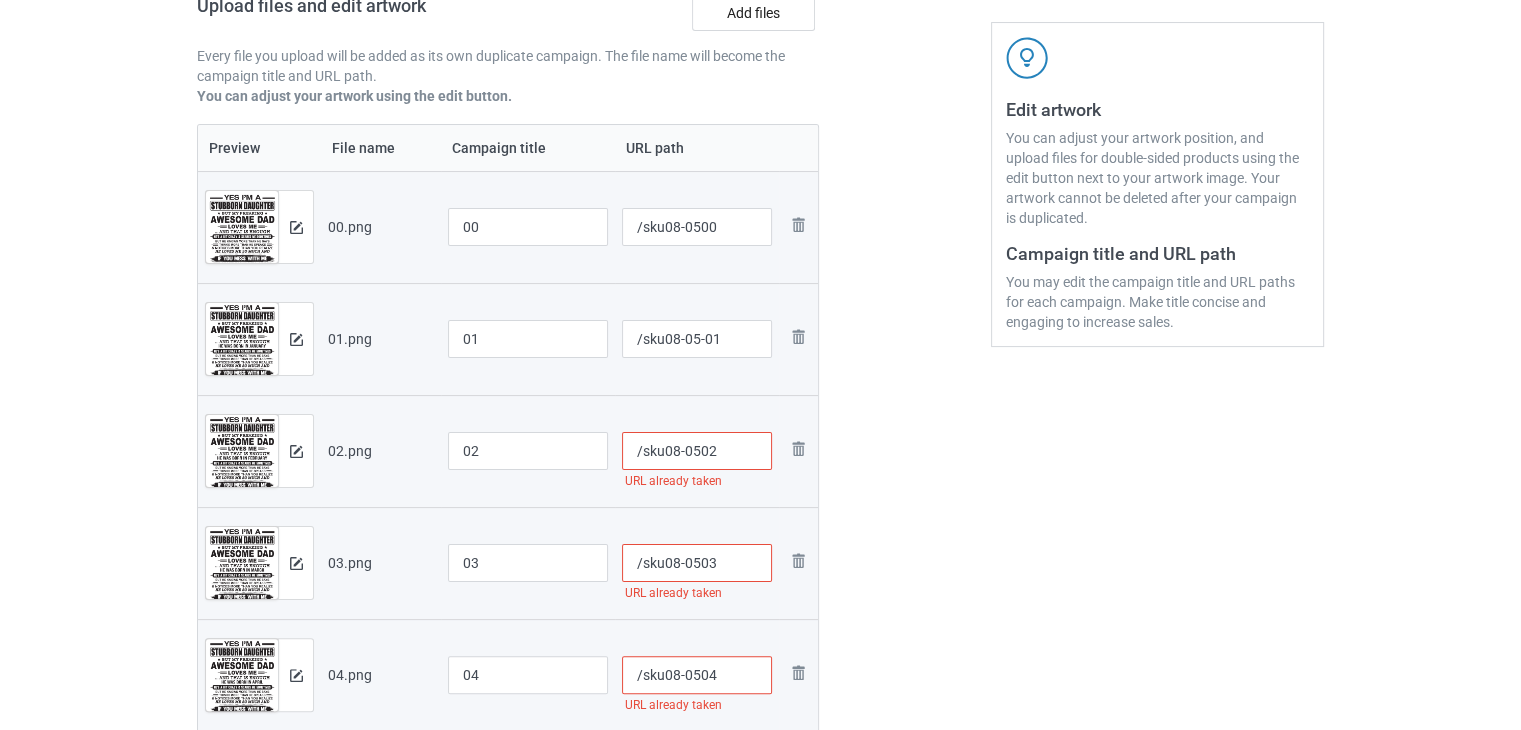 click on "/sku08-0502" at bounding box center [697, 451] 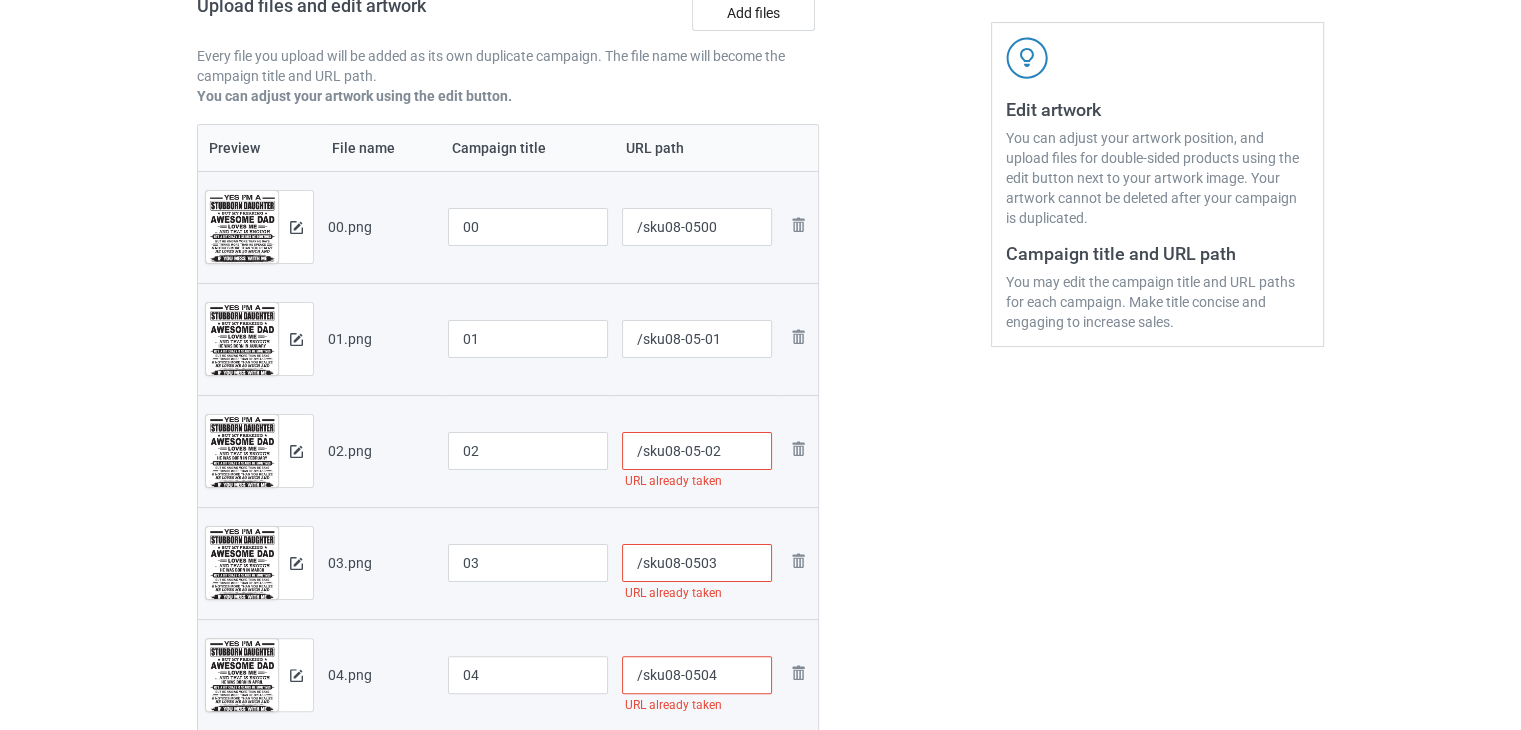 type on "/sku08-05-02" 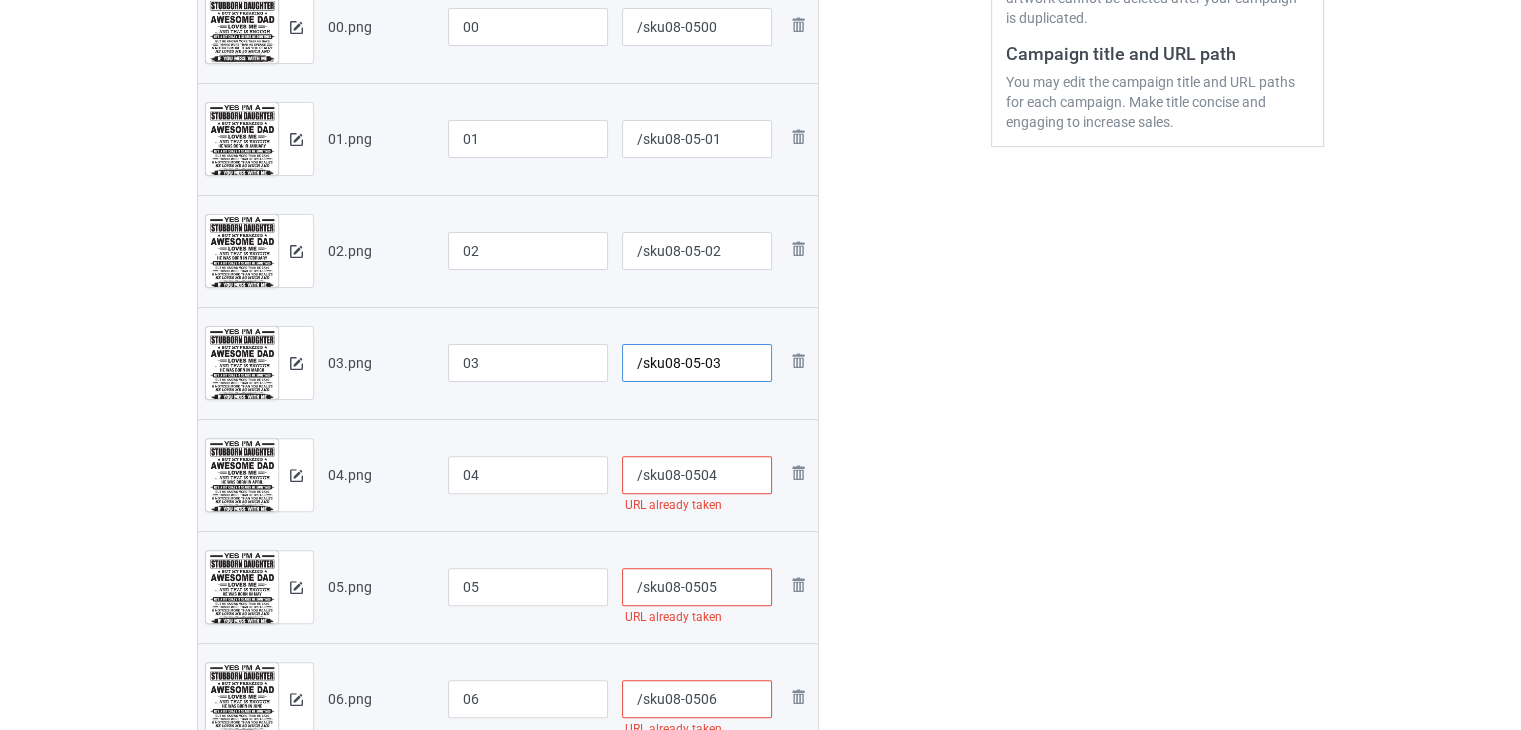 scroll, scrollTop: 642, scrollLeft: 0, axis: vertical 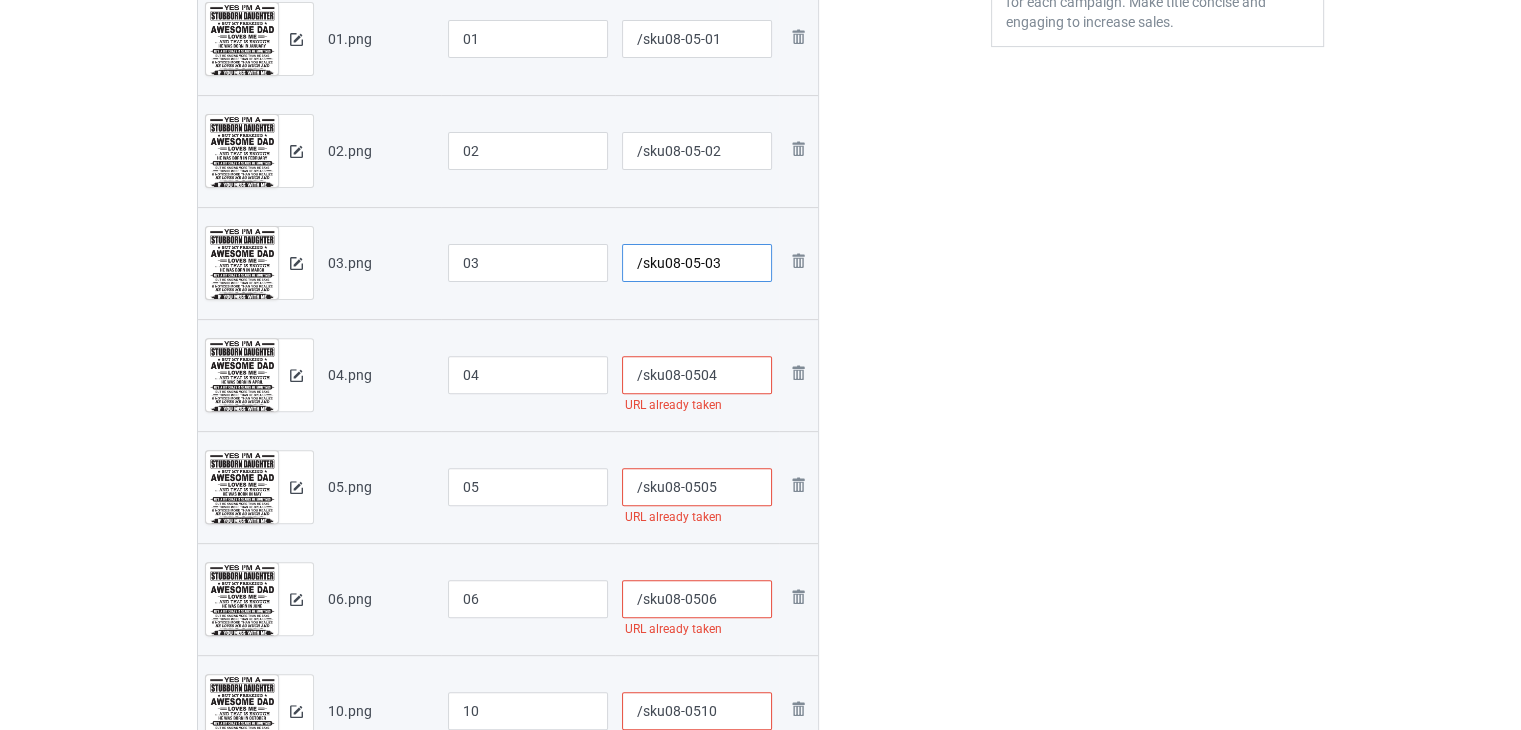type on "/sku08-05-03" 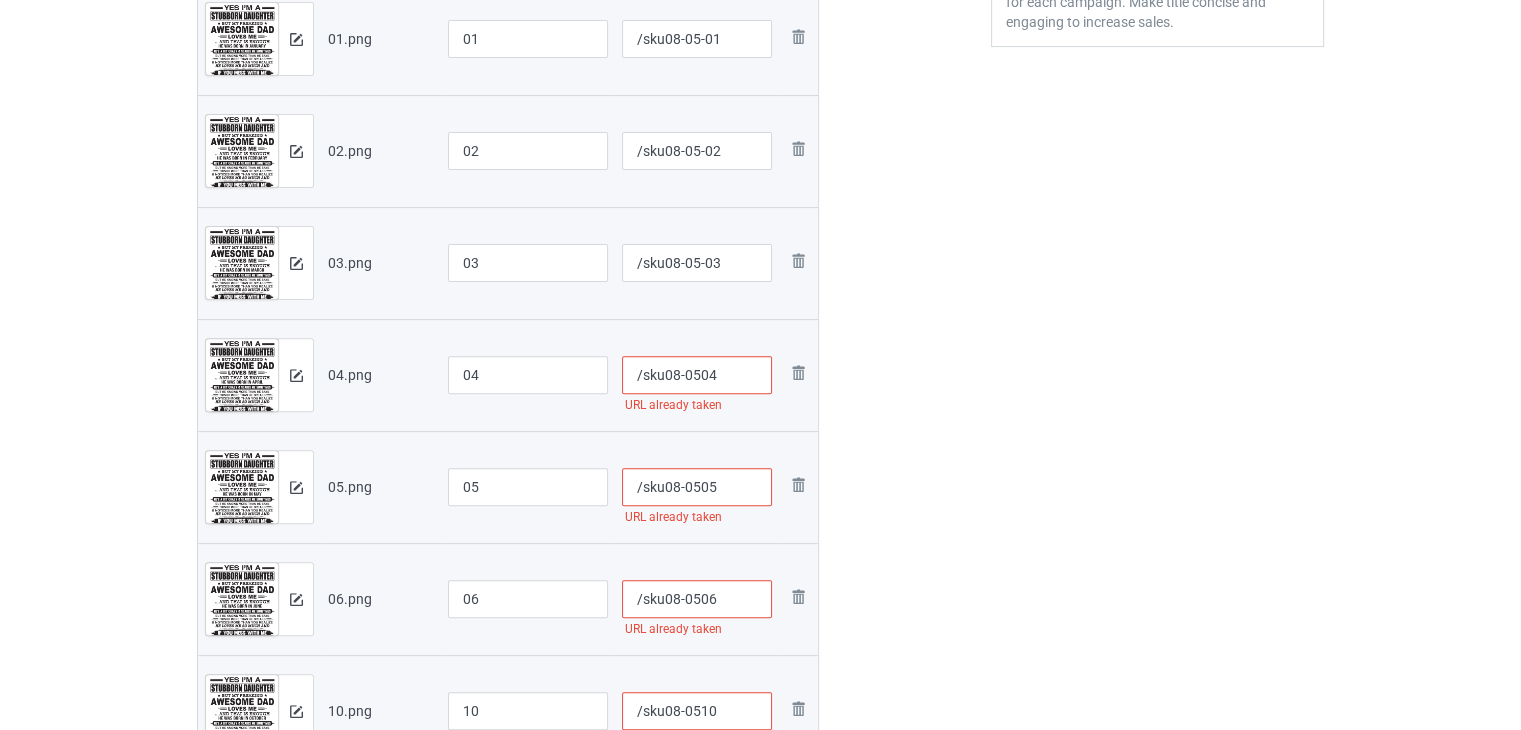 click on "/sku08-0504" at bounding box center [697, 375] 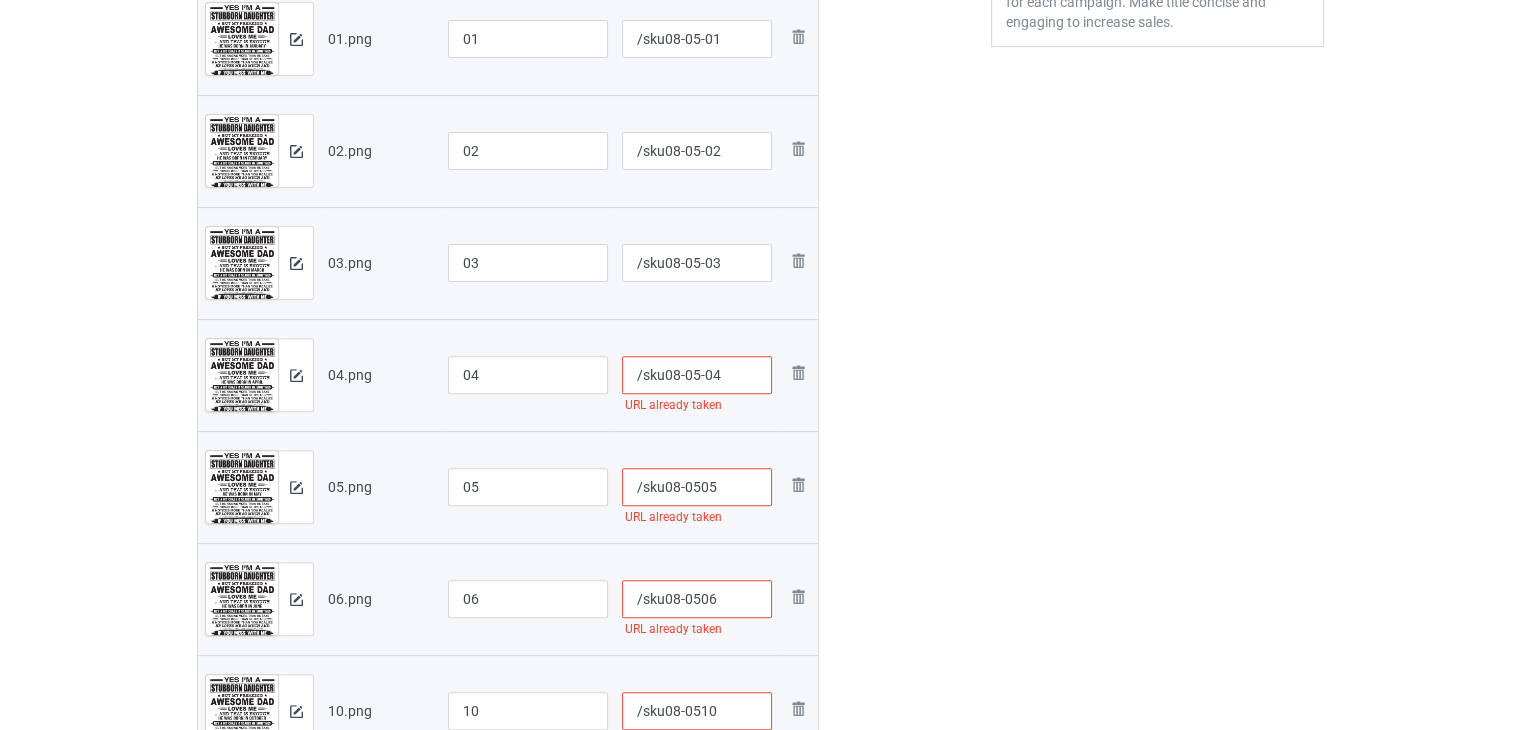 type on "/sku08-05-04" 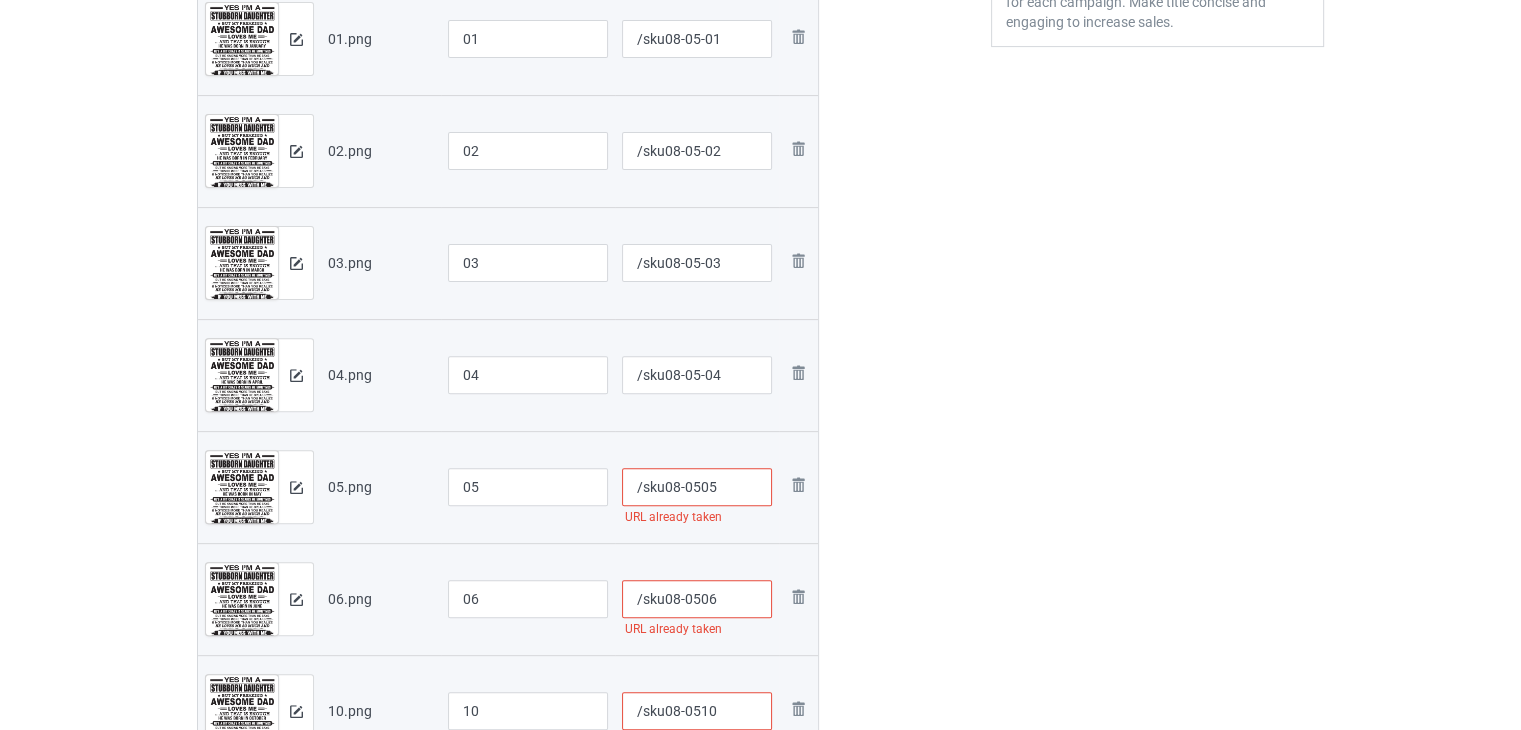 click on "/sku08-0505" at bounding box center [697, 487] 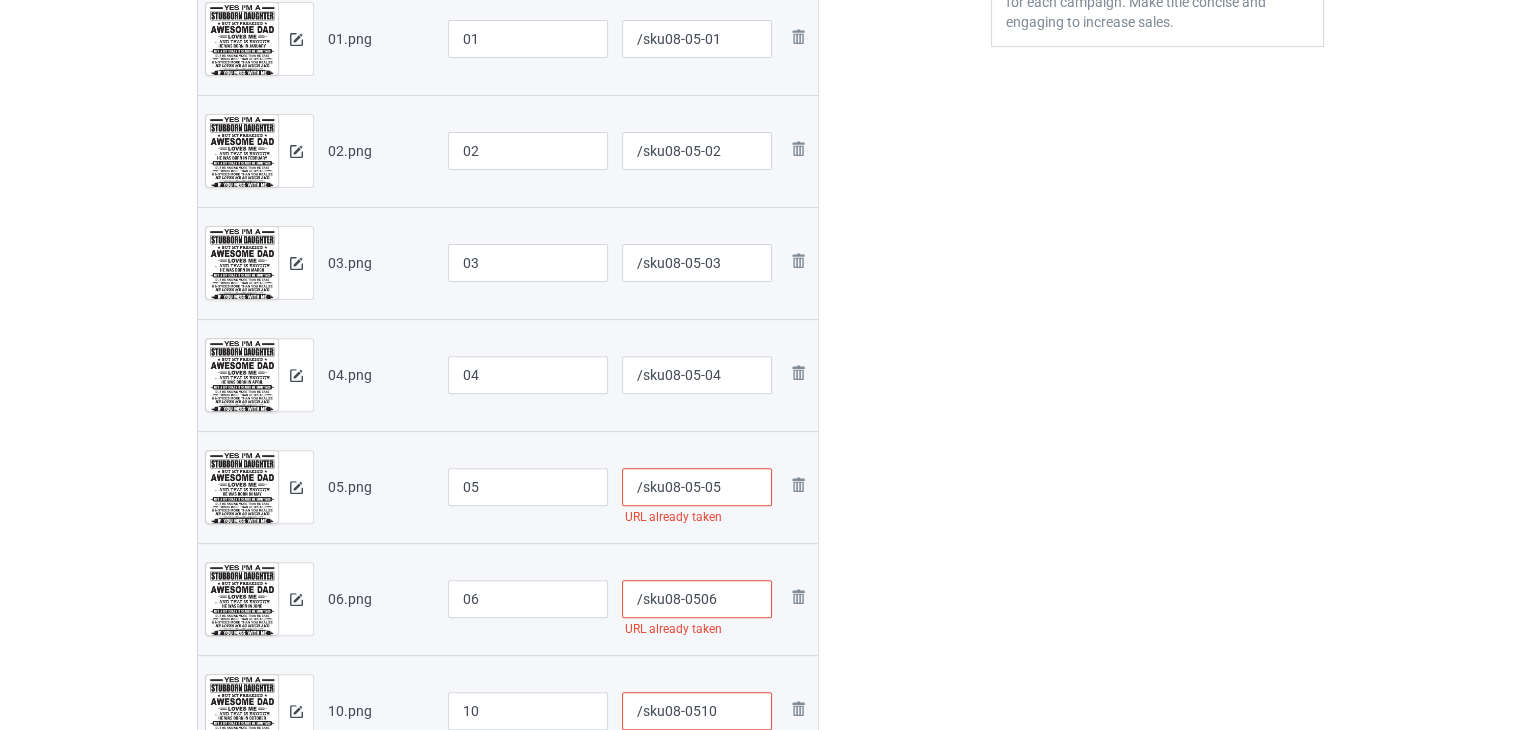 type on "/sku08-05-05" 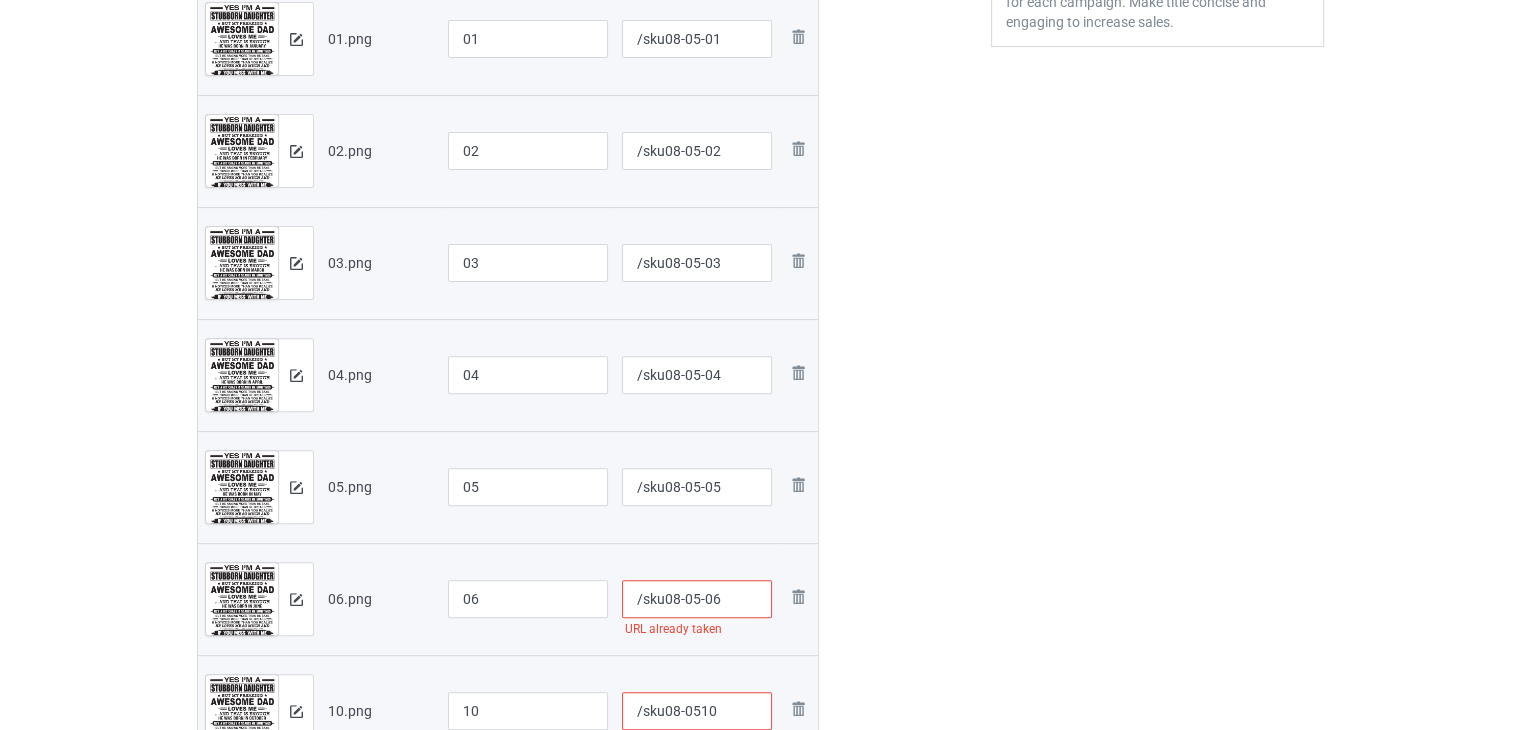 scroll, scrollTop: 942, scrollLeft: 0, axis: vertical 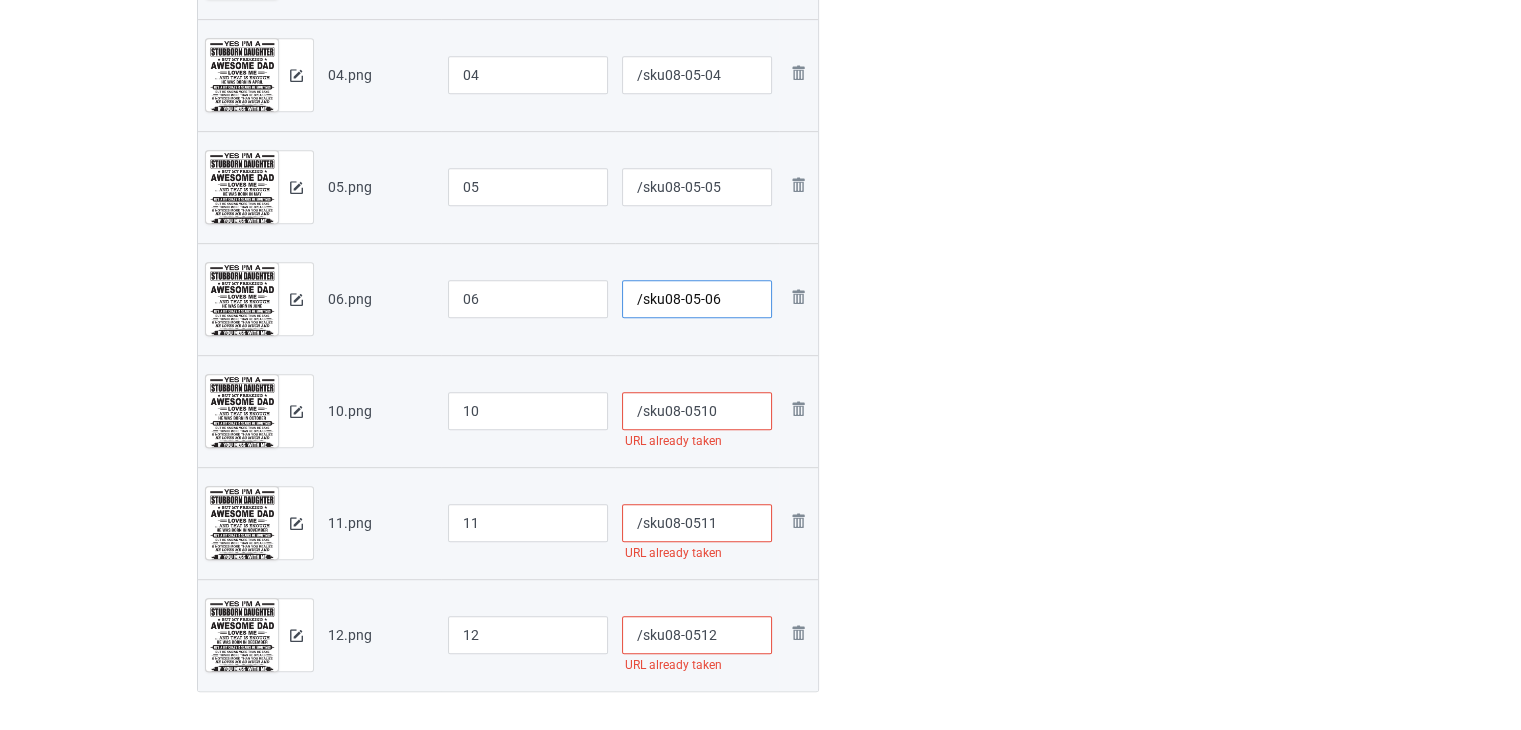 type on "/sku08-05-06" 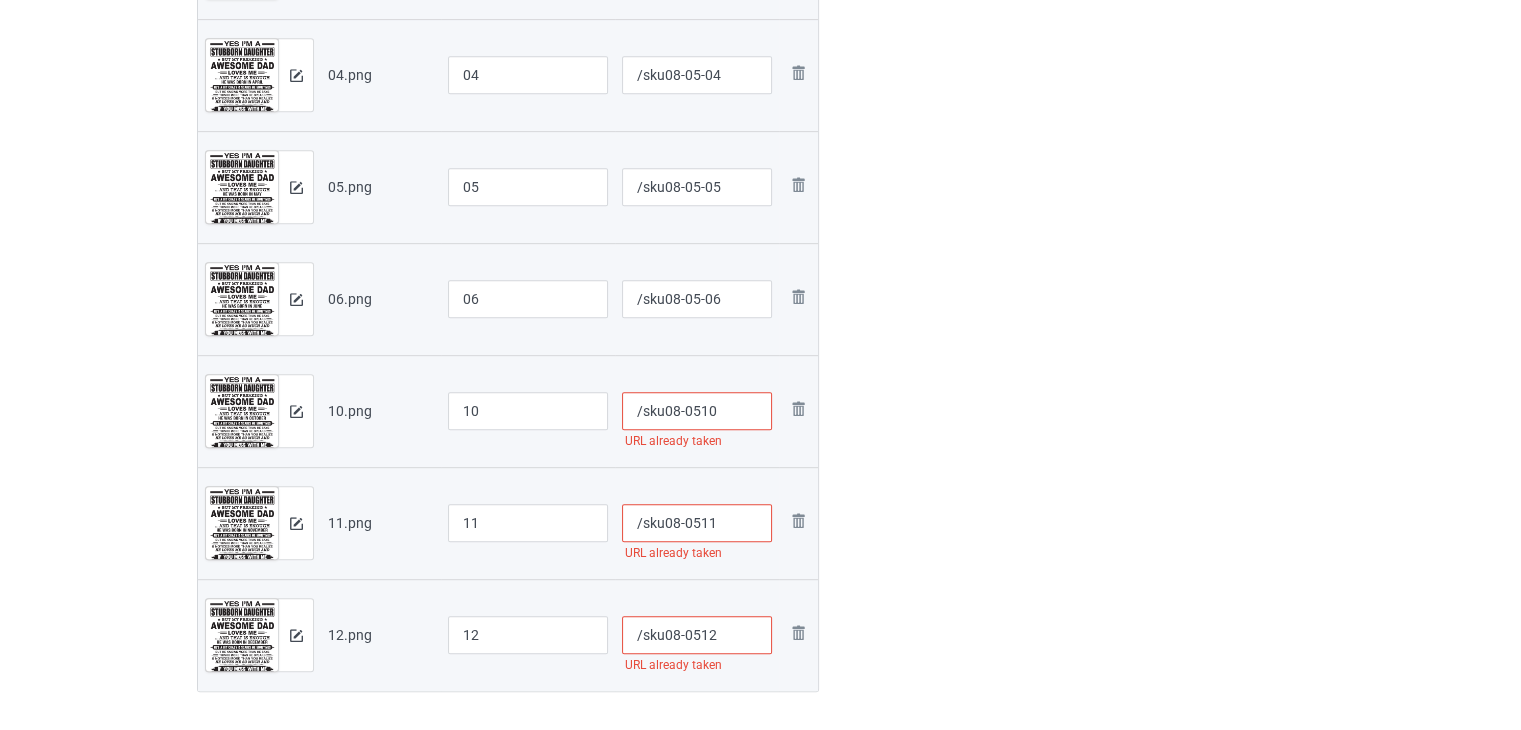 click on "/sku08-0510" at bounding box center (697, 411) 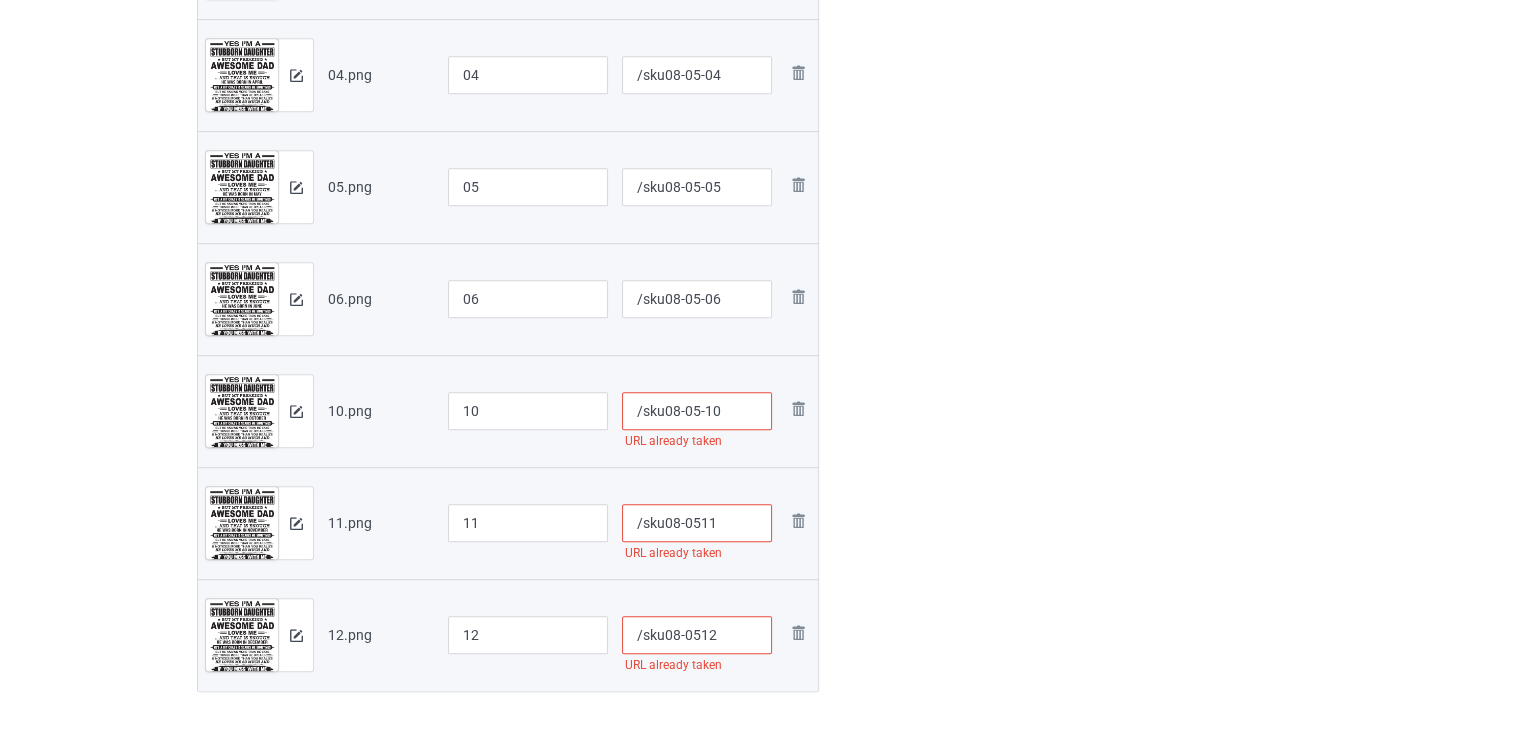 type on "/sku08-05-10" 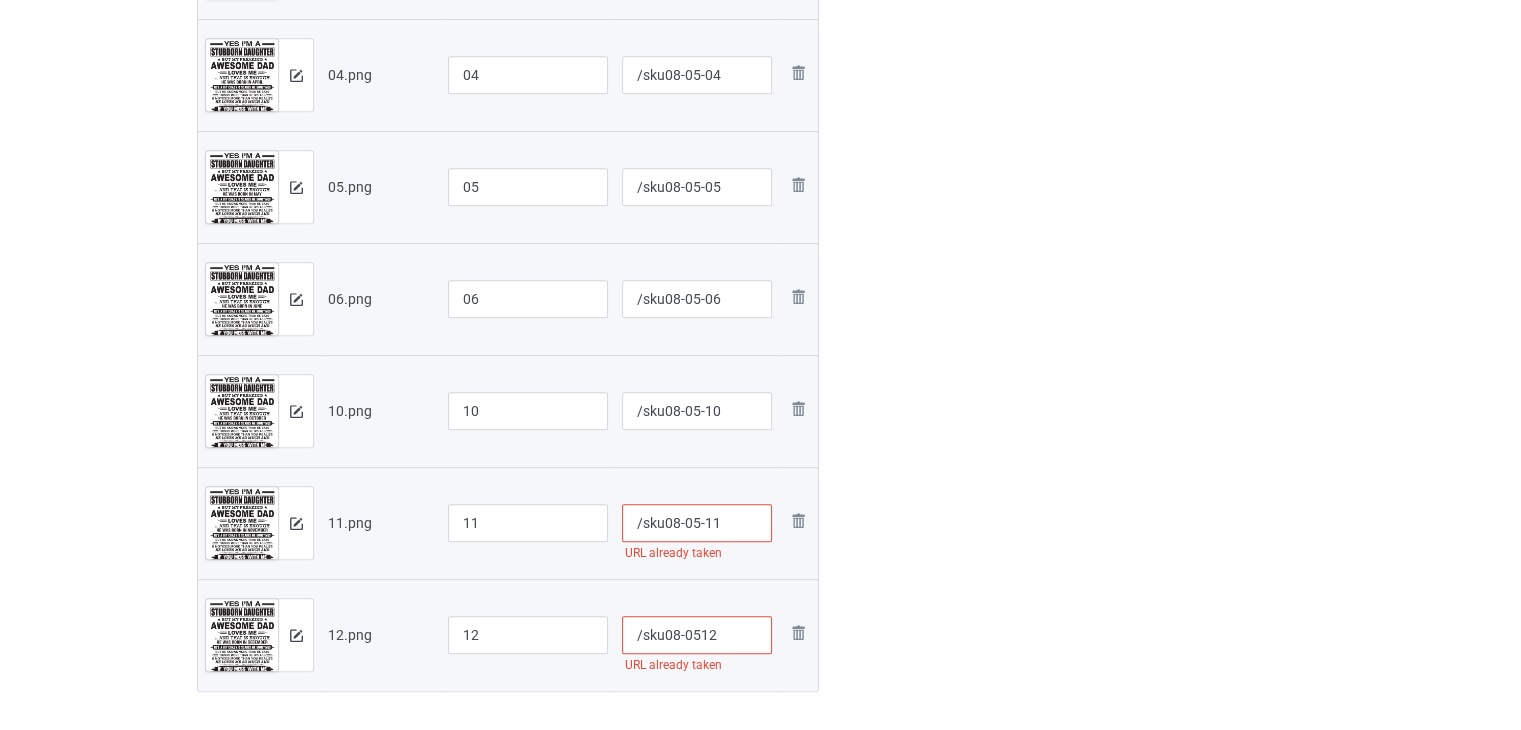 type on "/sku08-05-11" 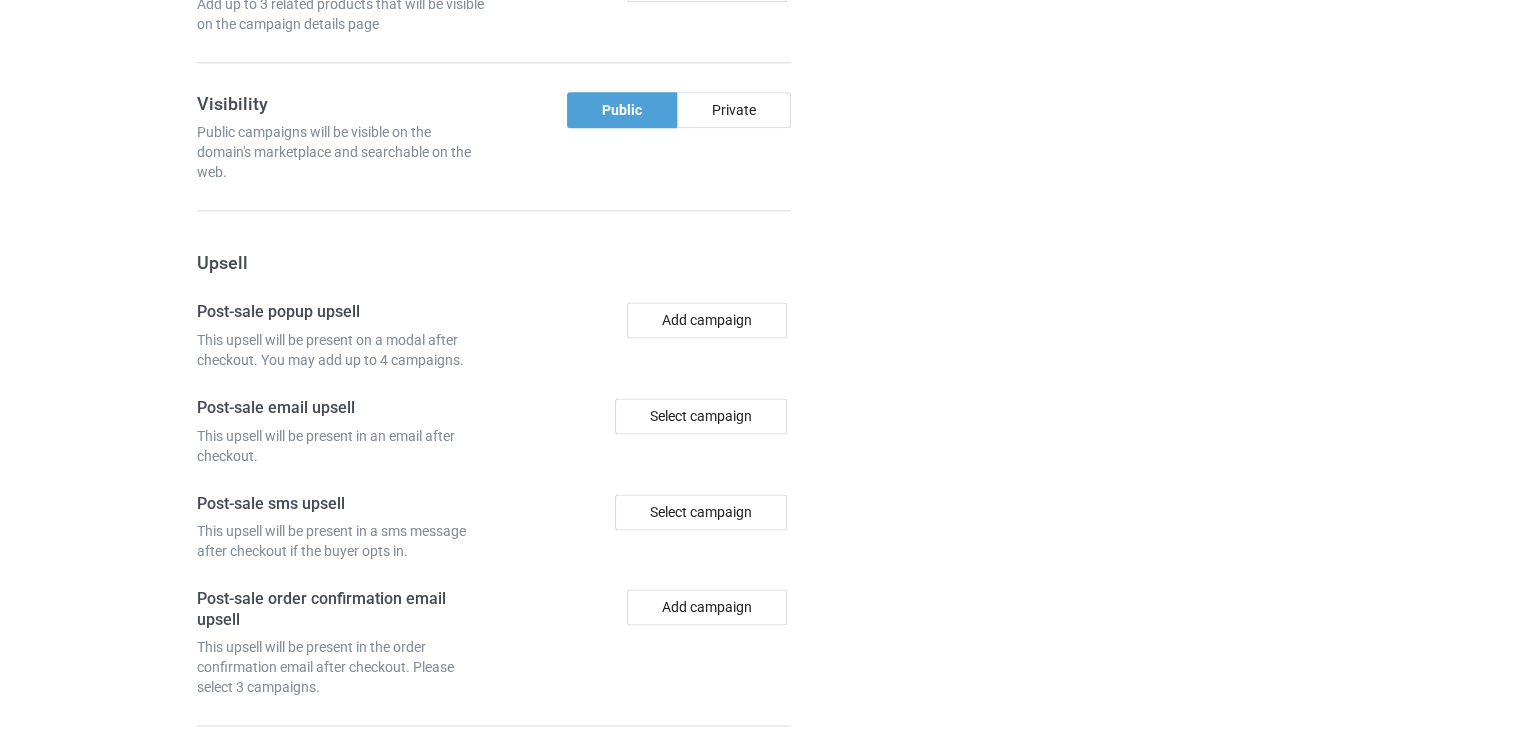 scroll, scrollTop: 2820, scrollLeft: 0, axis: vertical 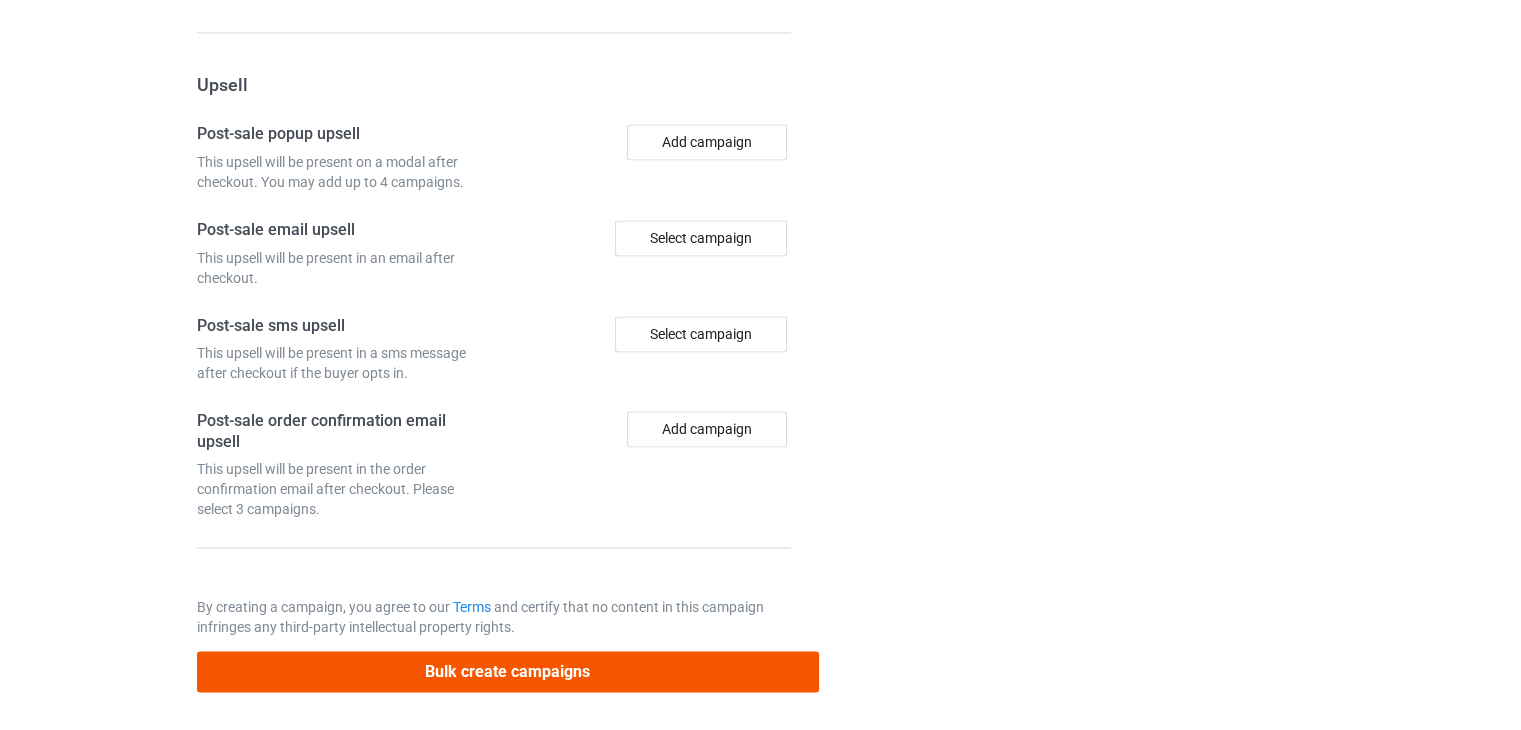 type on "/sku08-05-12" 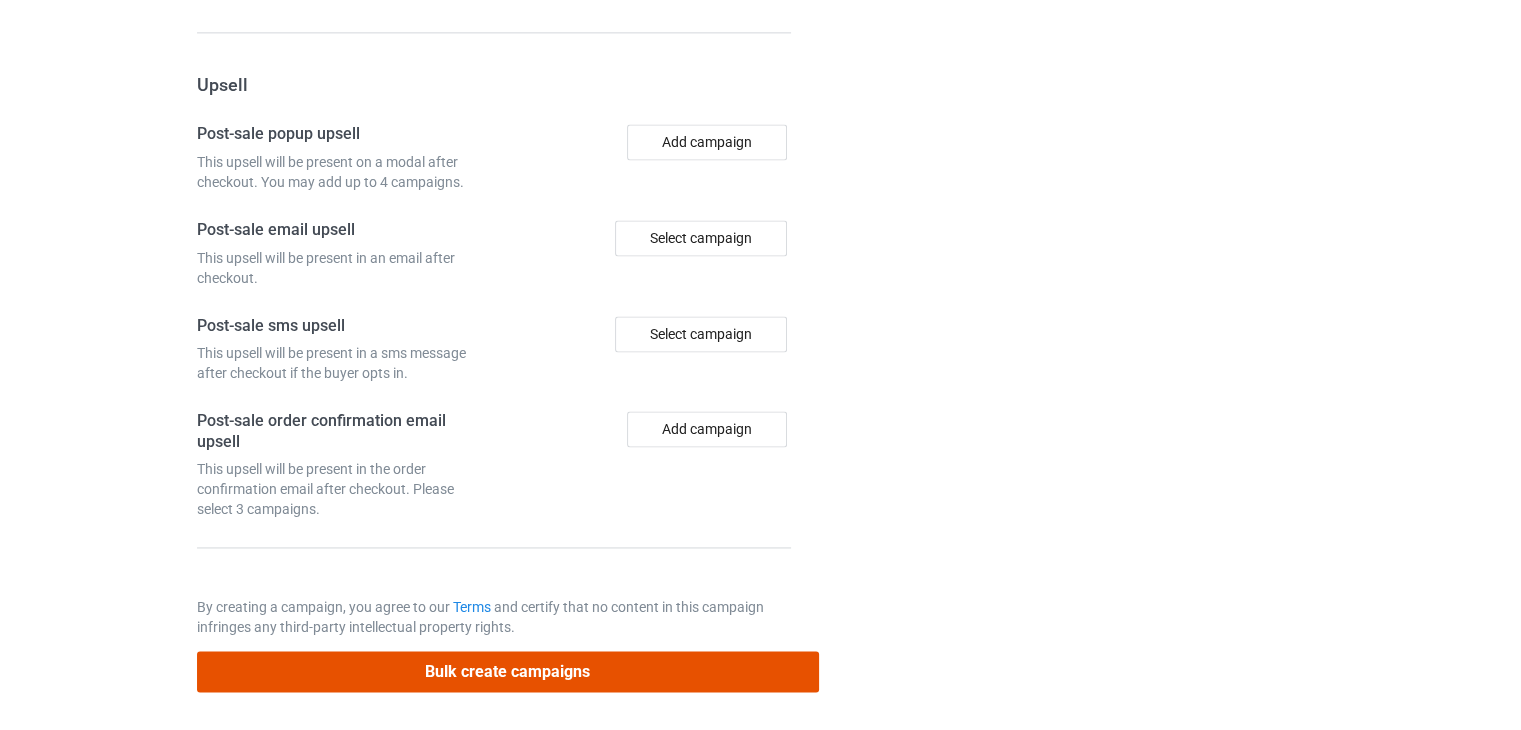 click on "Bulk create campaigns" at bounding box center (508, 671) 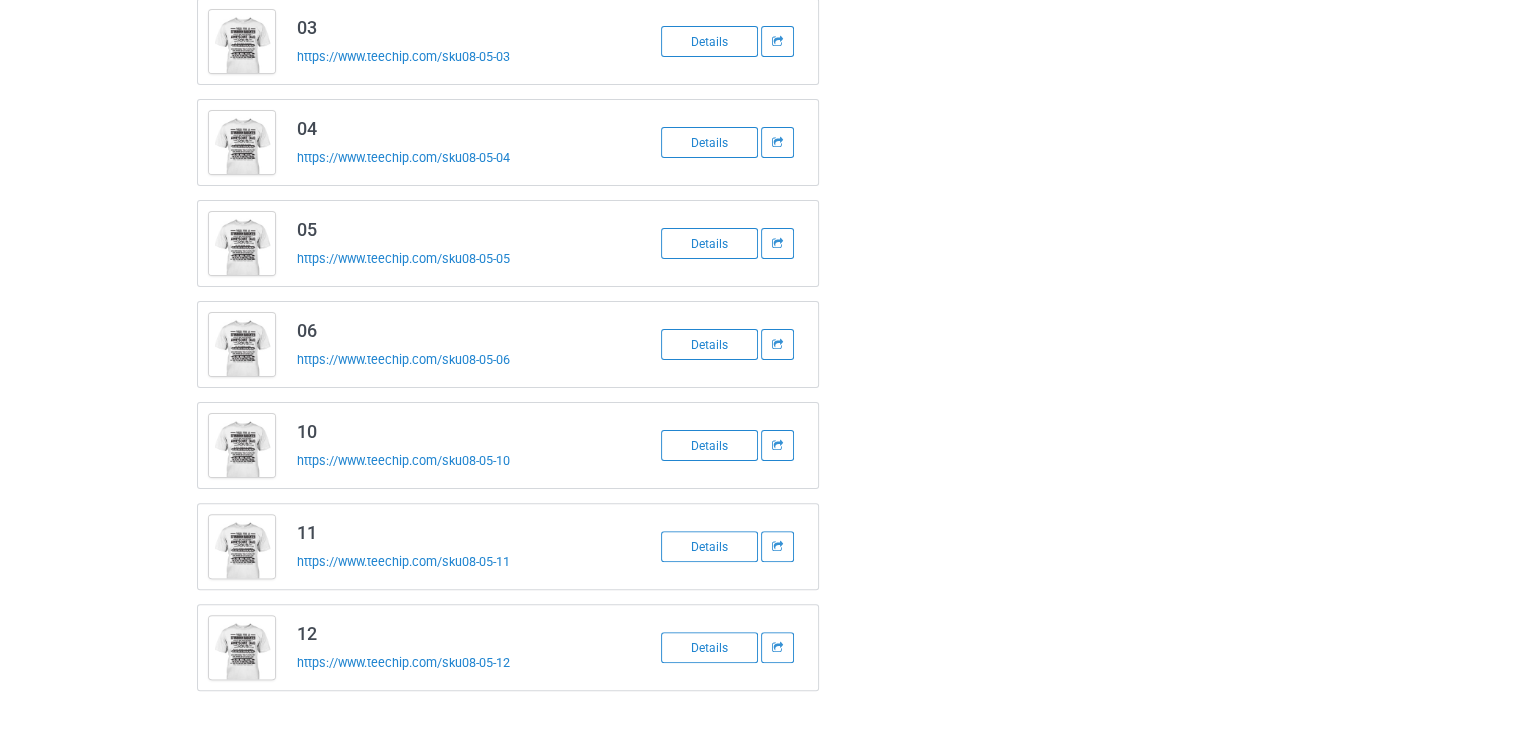 scroll, scrollTop: 59, scrollLeft: 0, axis: vertical 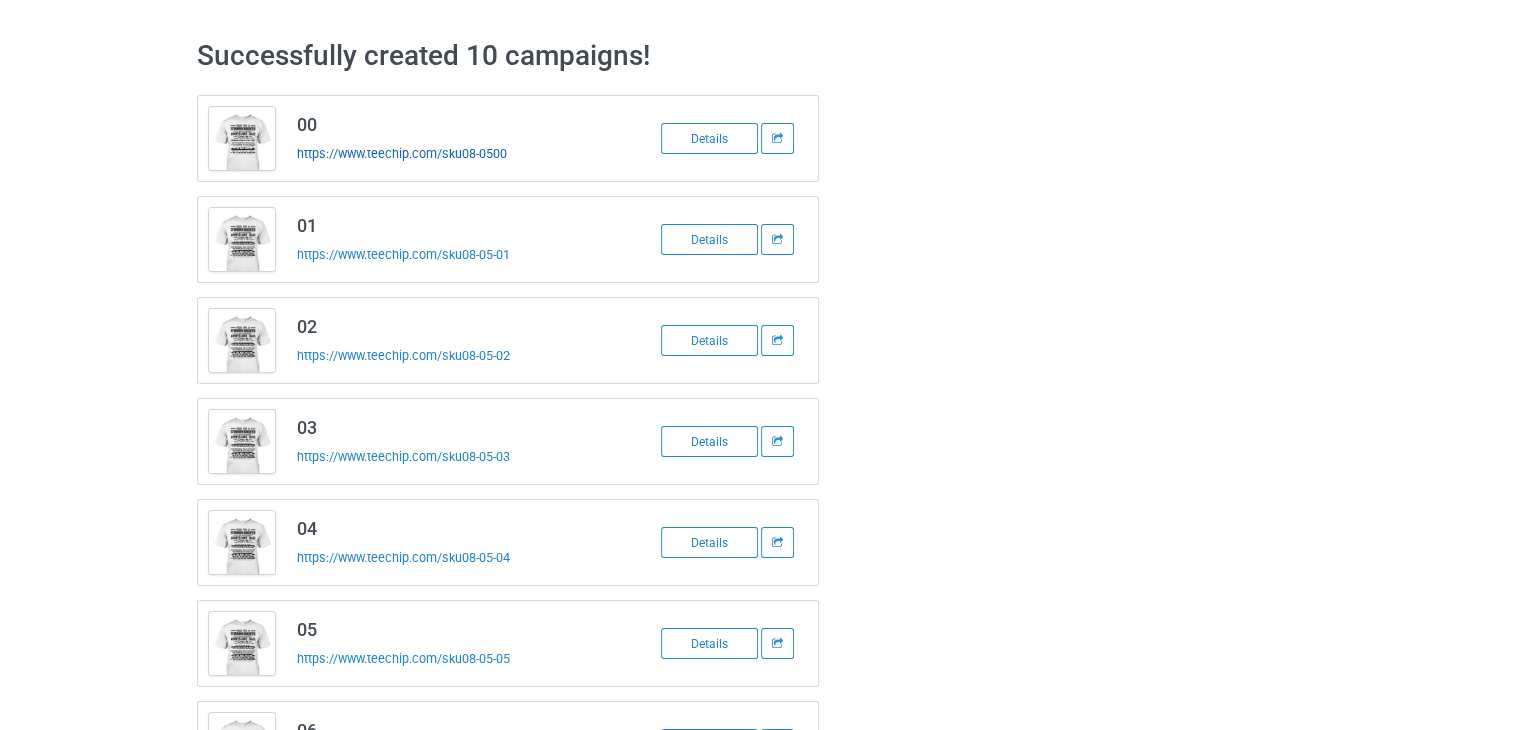 click on "https://www.teechip.com/sku08-0500" at bounding box center [402, 153] 